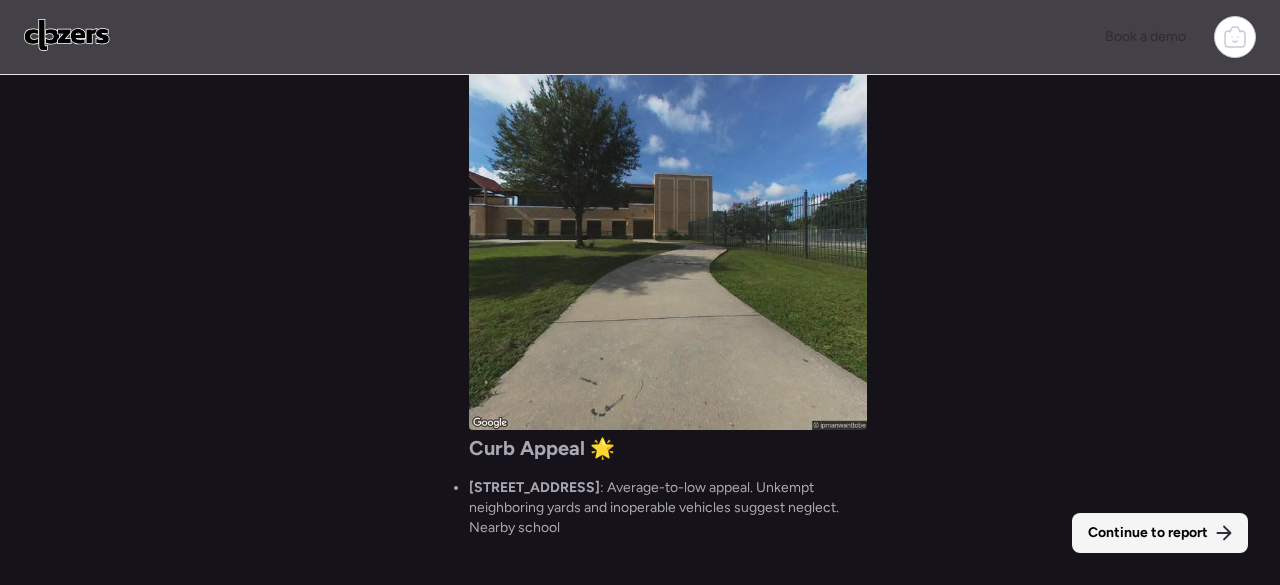 scroll, scrollTop: 0, scrollLeft: 0, axis: both 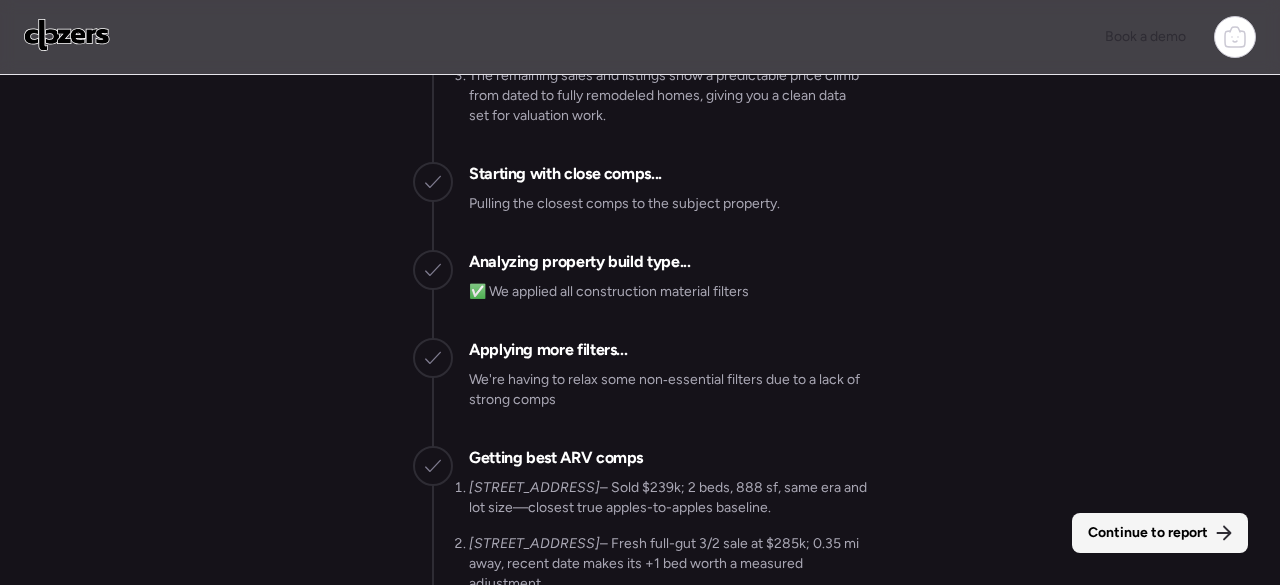 click on "Continue to report" at bounding box center (1148, 533) 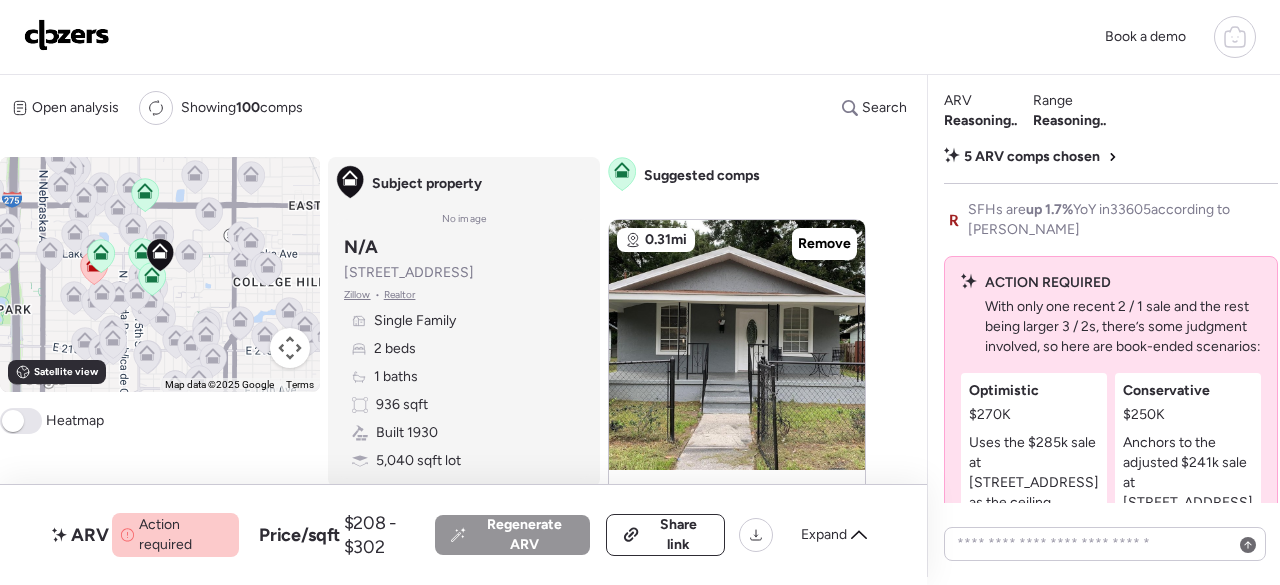 scroll, scrollTop: -374, scrollLeft: 0, axis: vertical 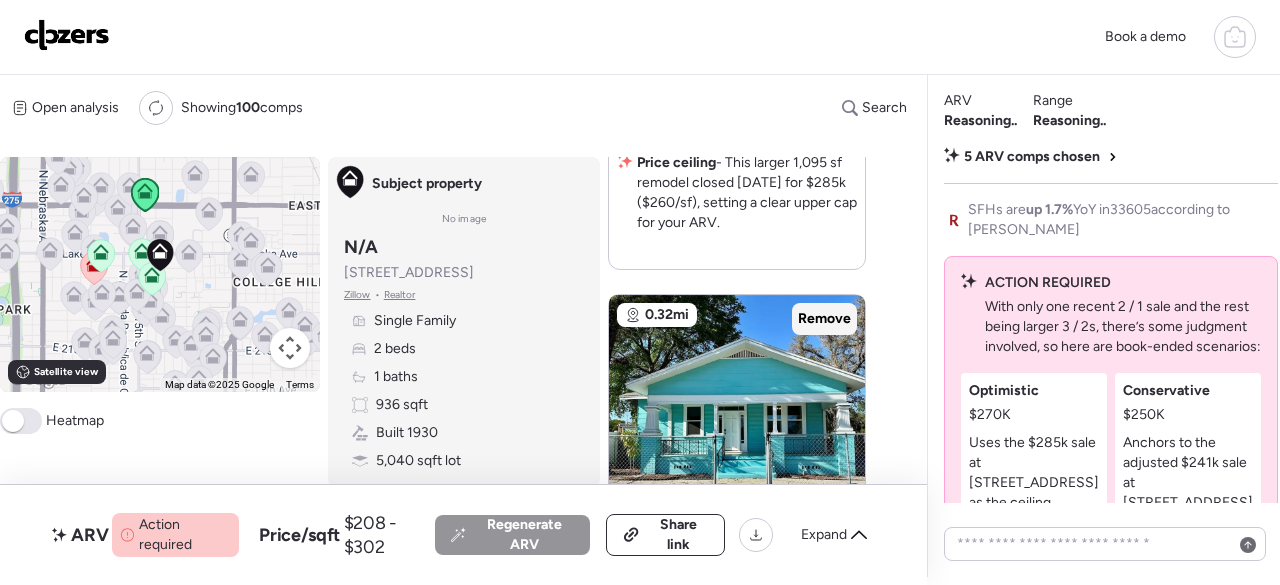 click on "Remove" at bounding box center (824, 319) 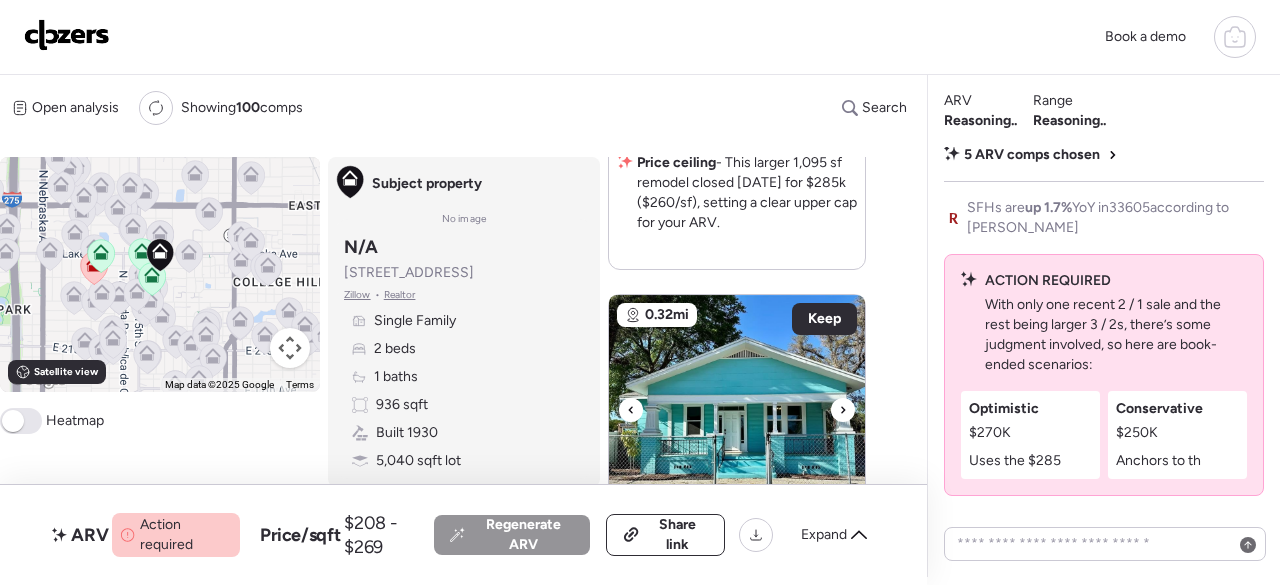 scroll, scrollTop: -198, scrollLeft: 0, axis: vertical 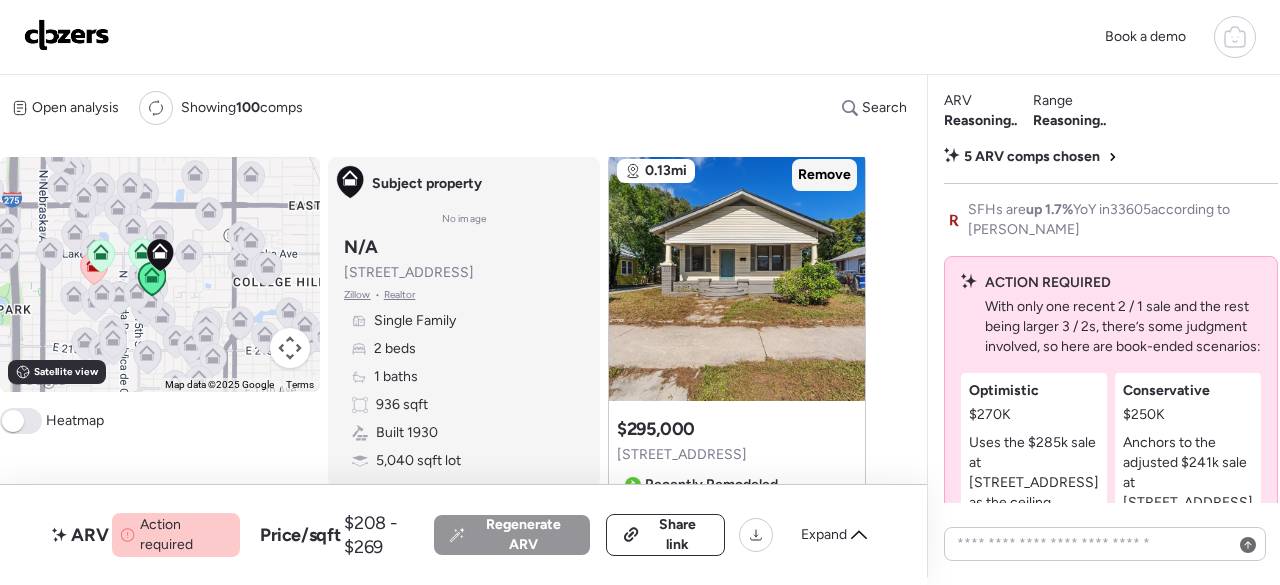 click on "Remove" at bounding box center (824, 175) 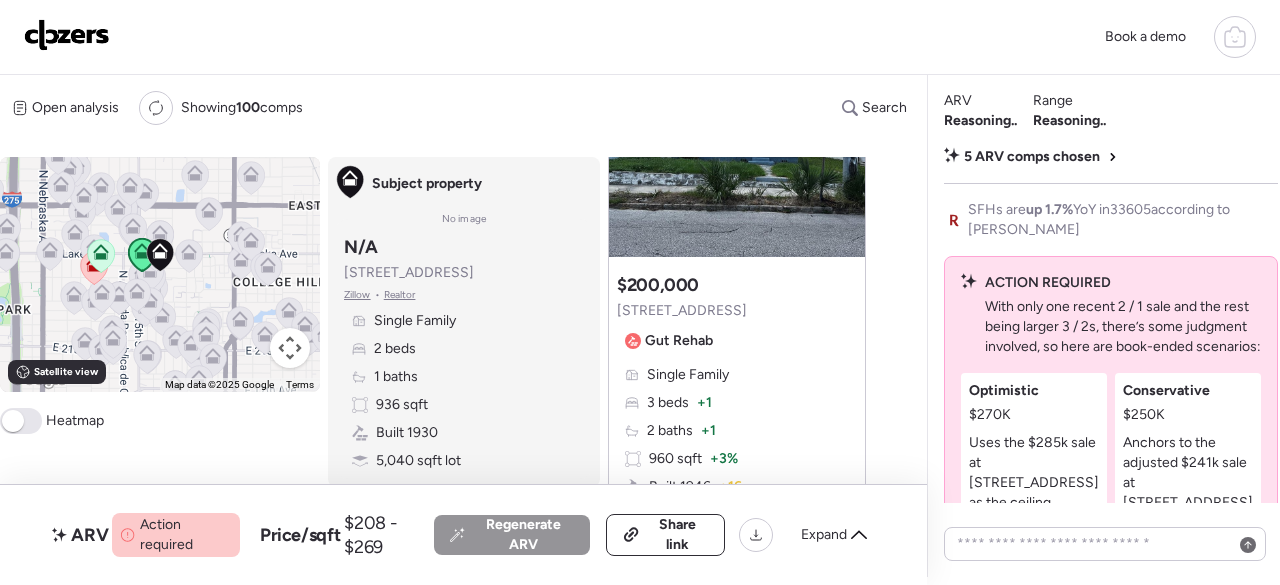 scroll, scrollTop: 2933, scrollLeft: 0, axis: vertical 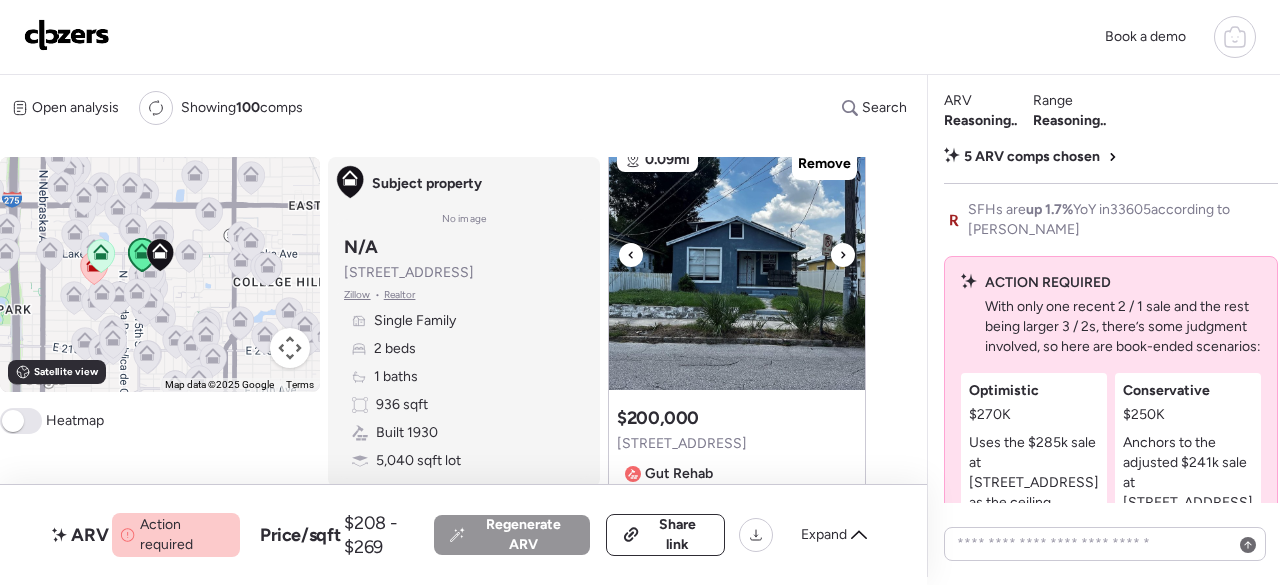 click 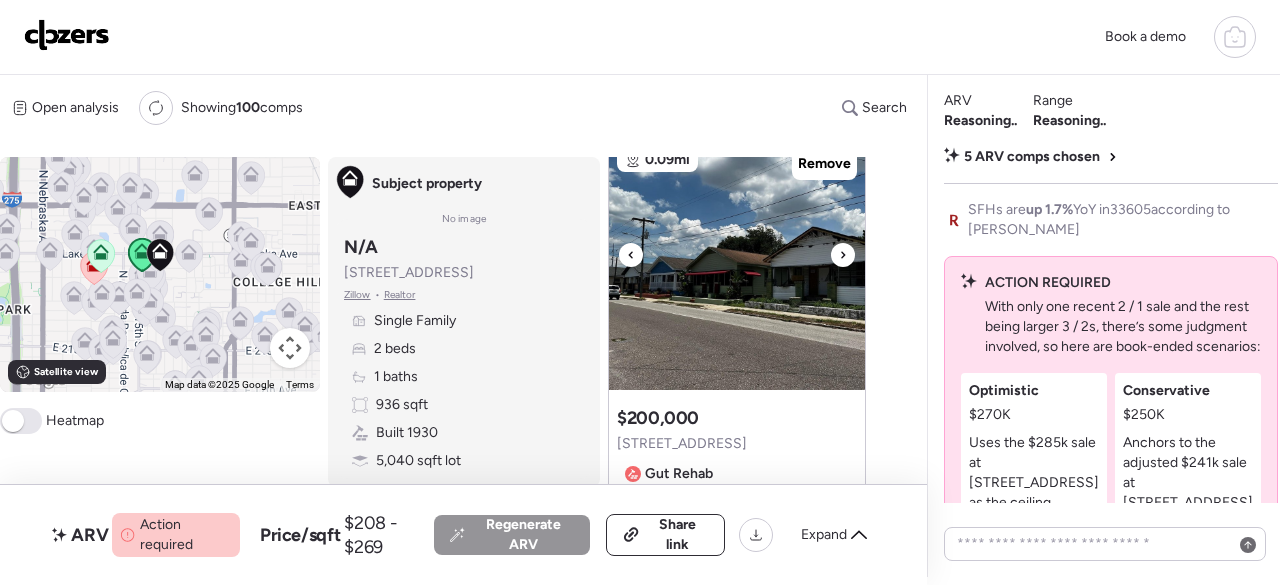 click 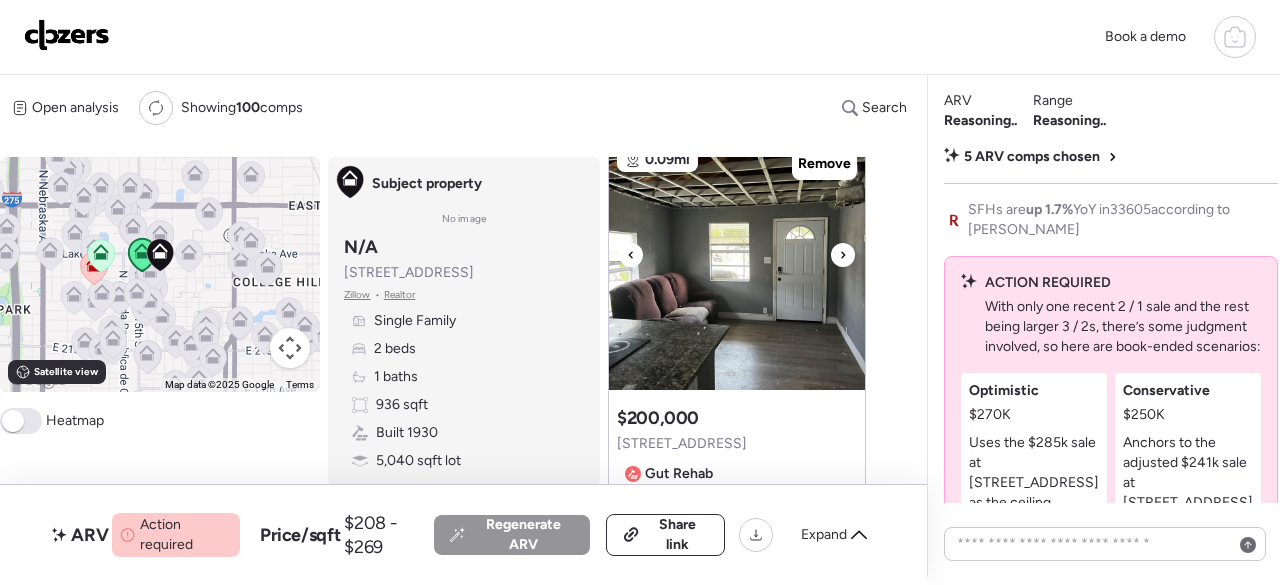 click 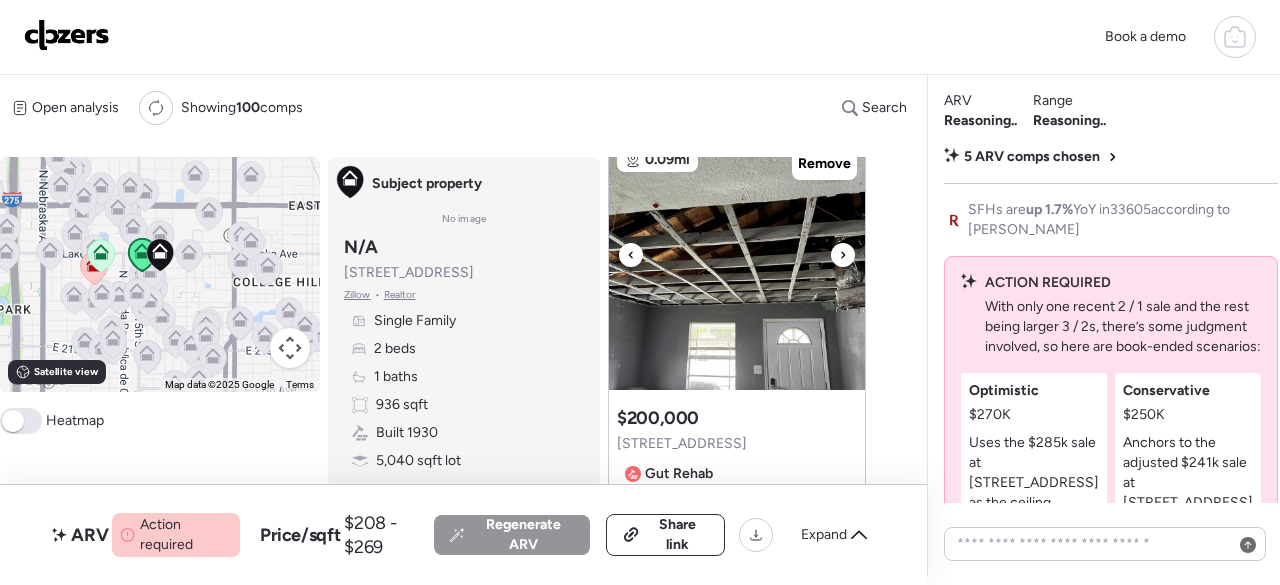 click 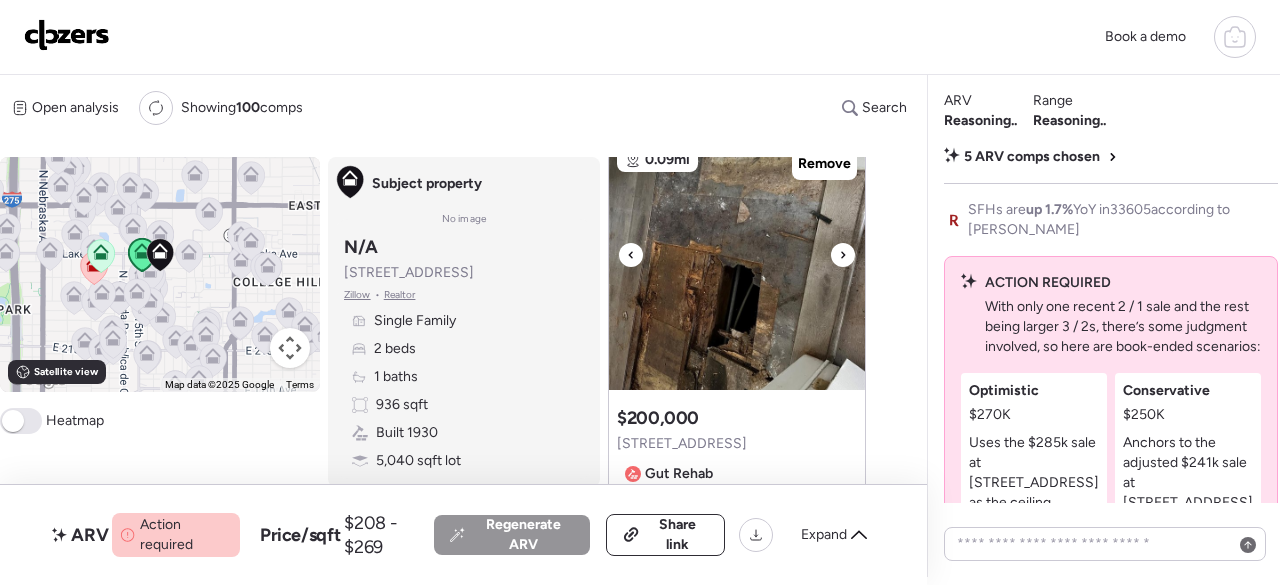 click 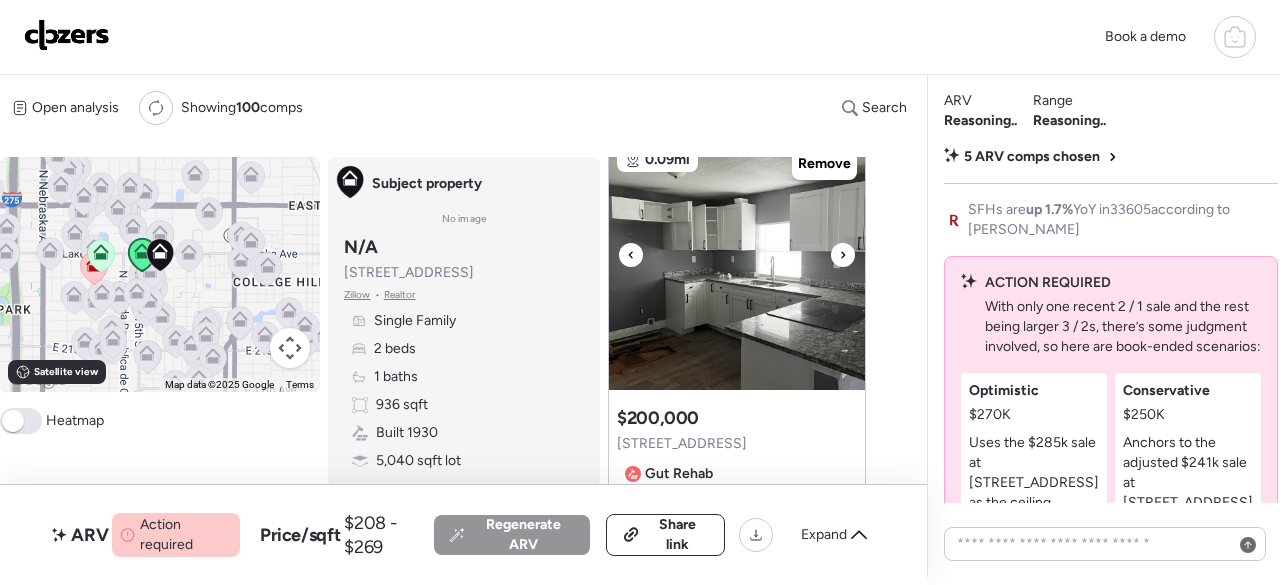 click 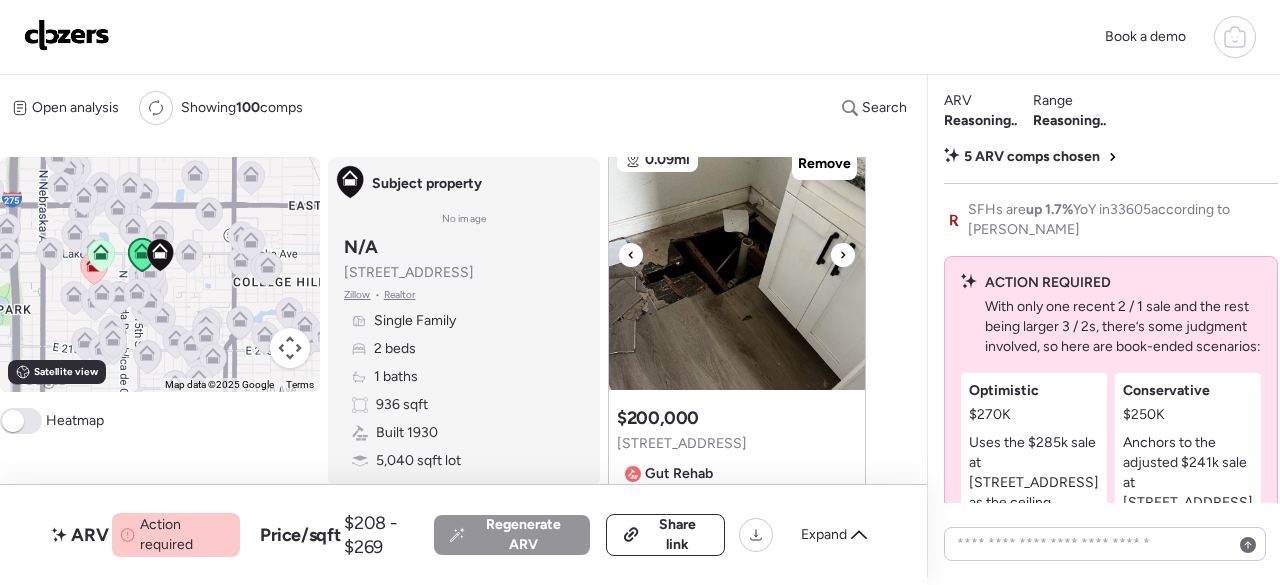 click 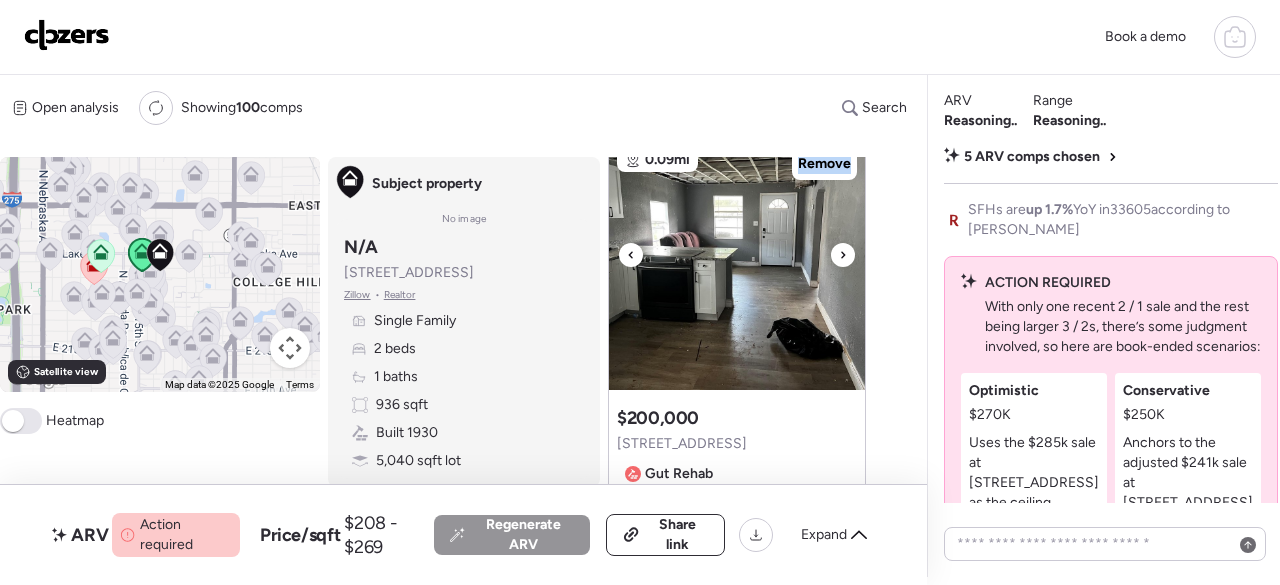 click 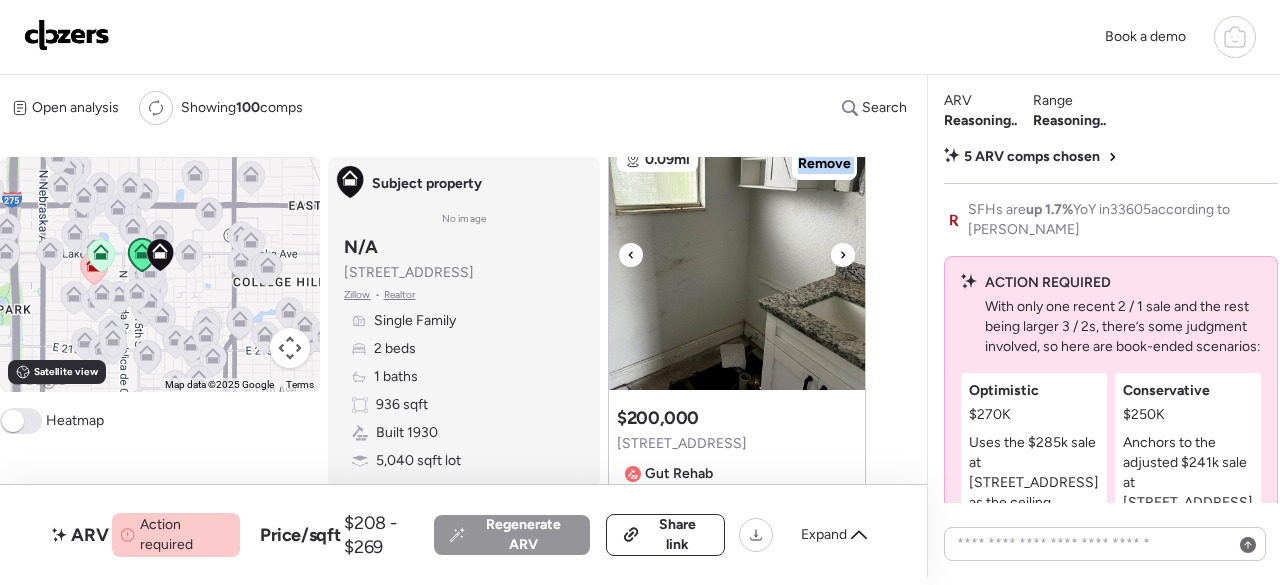 click 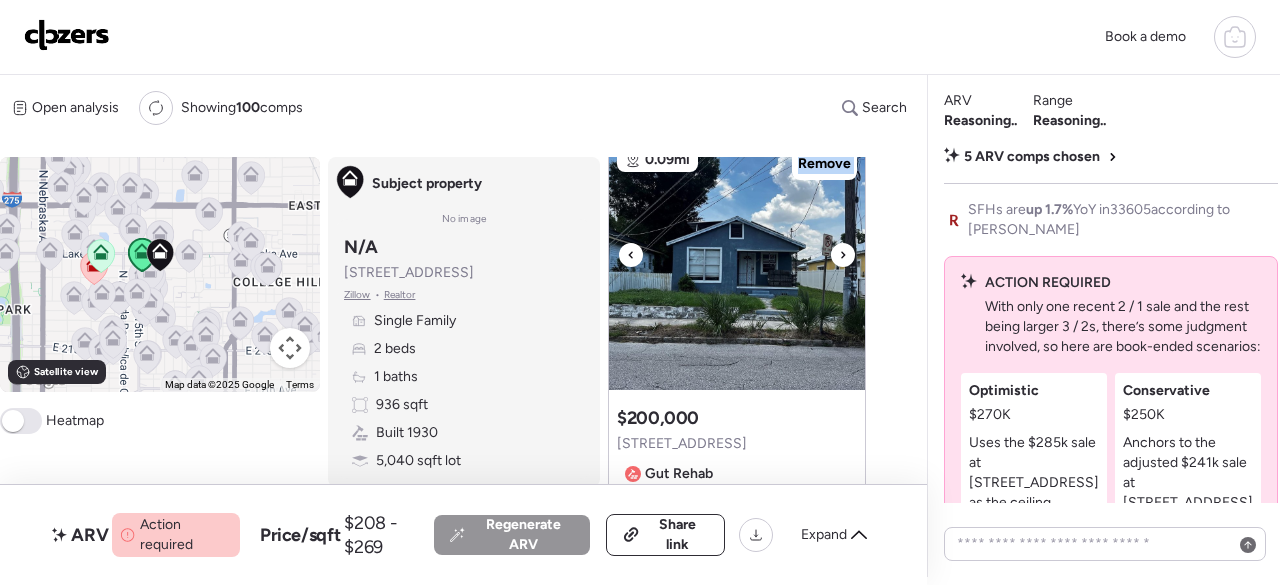 click 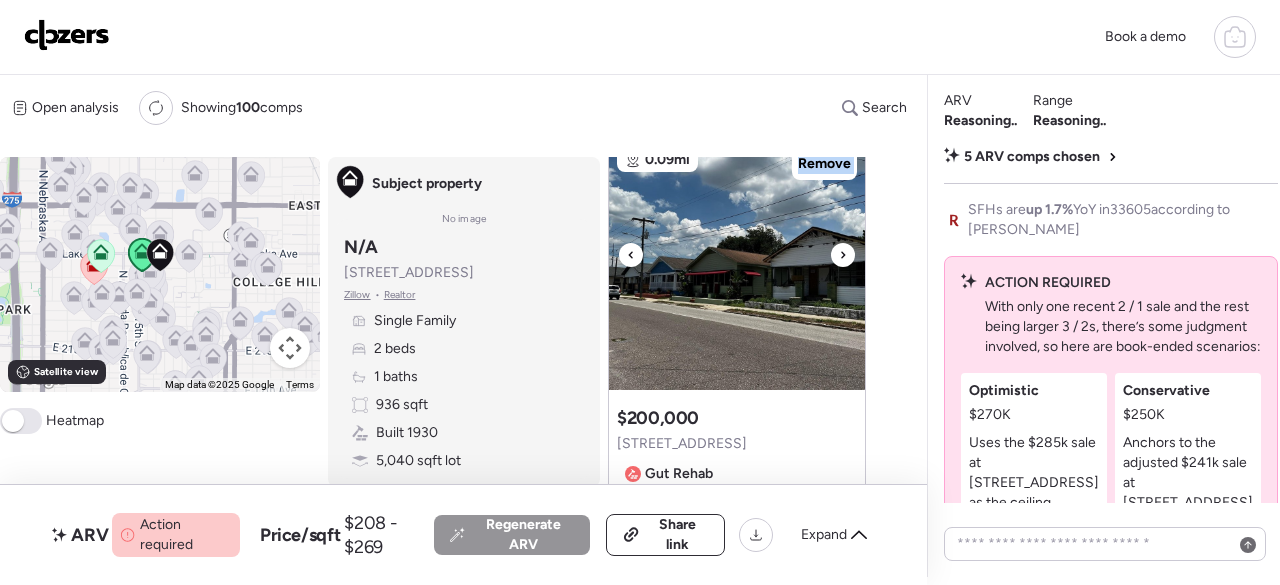 click 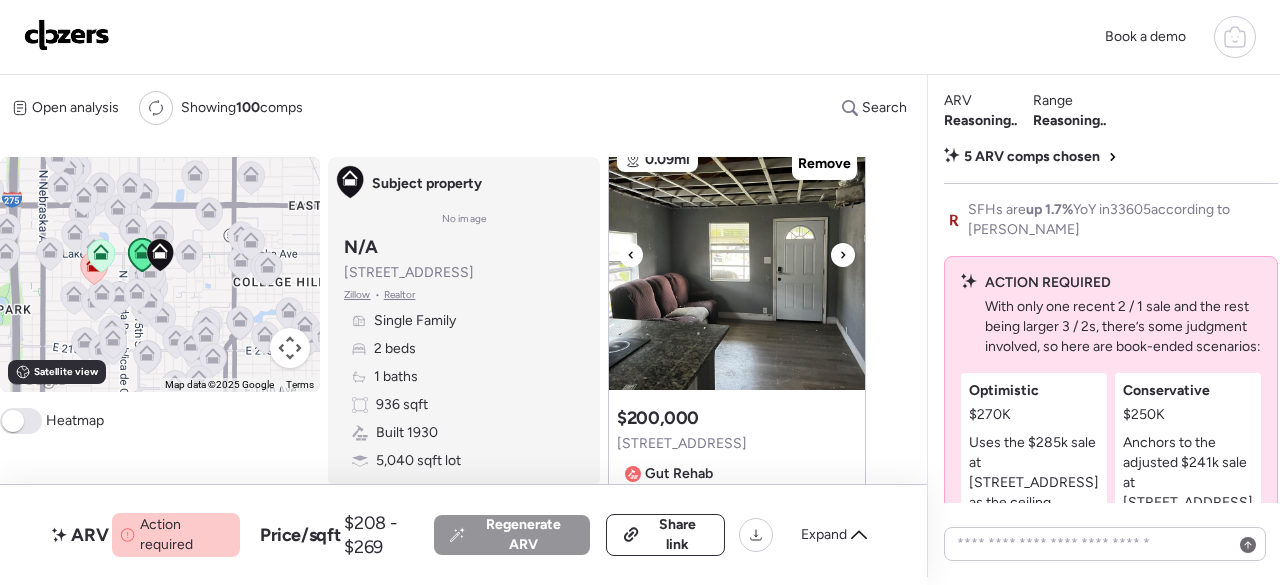 click 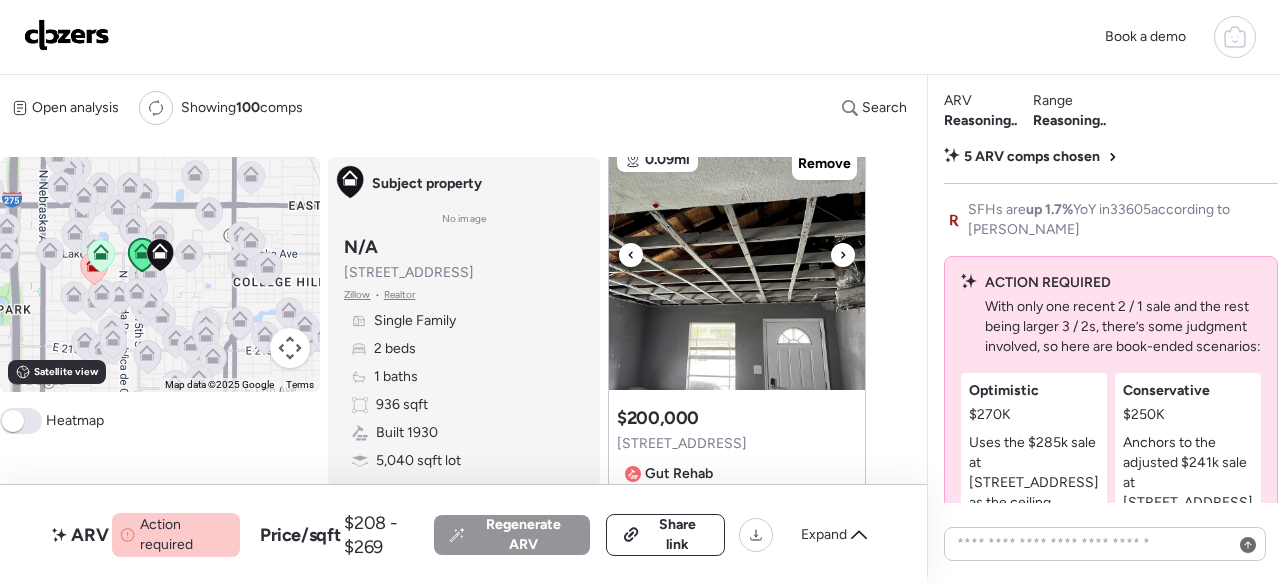 click 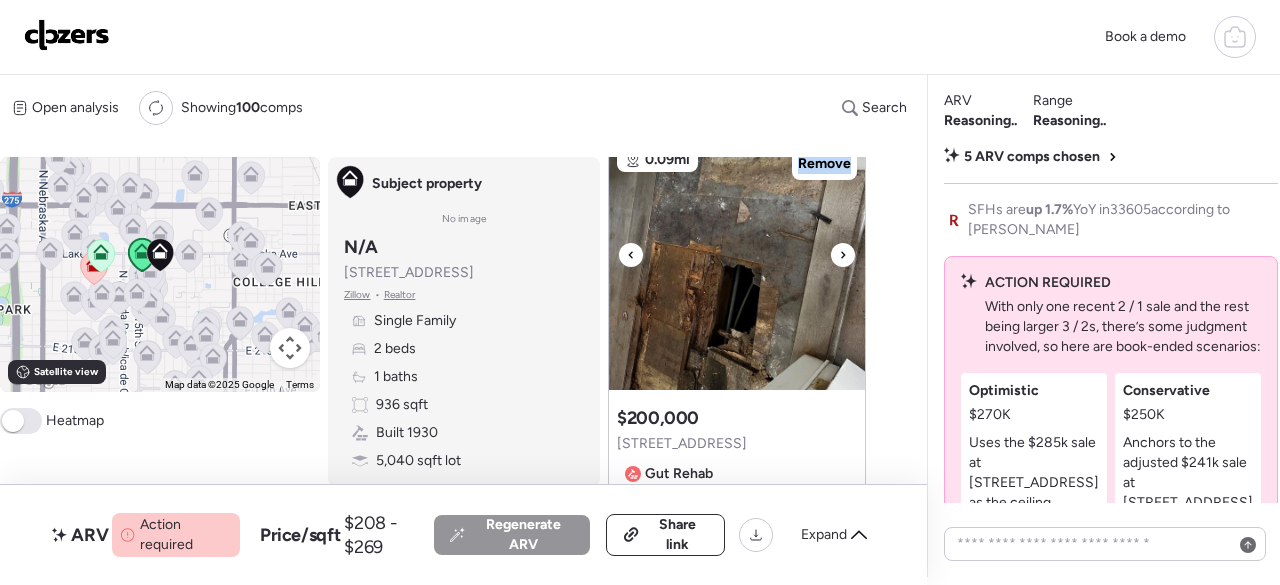 click 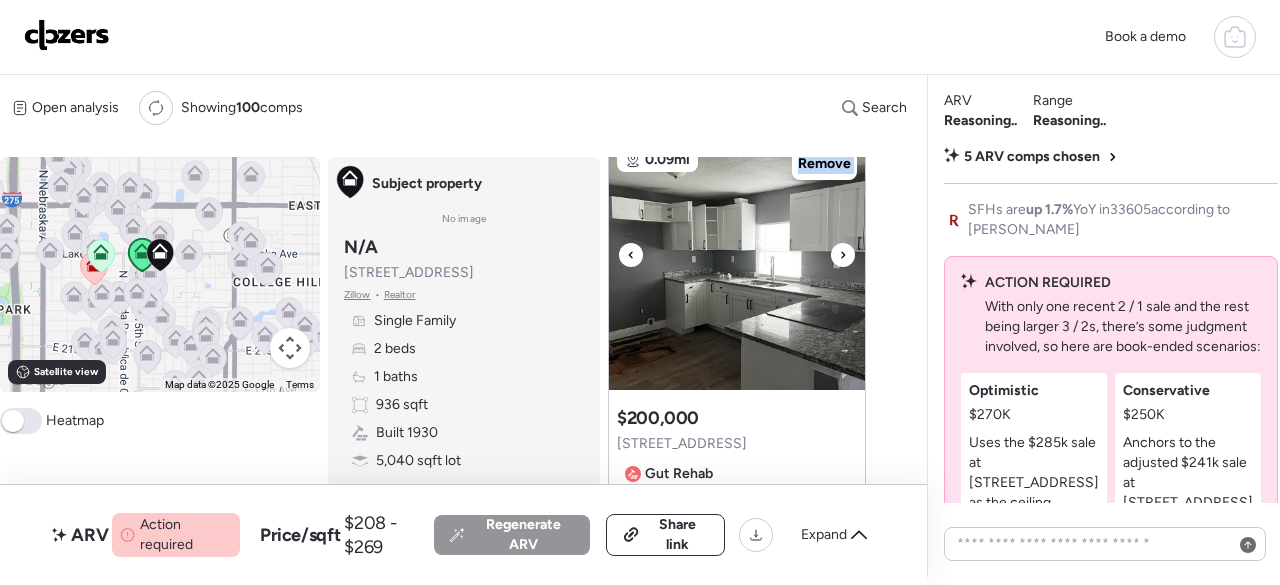 click 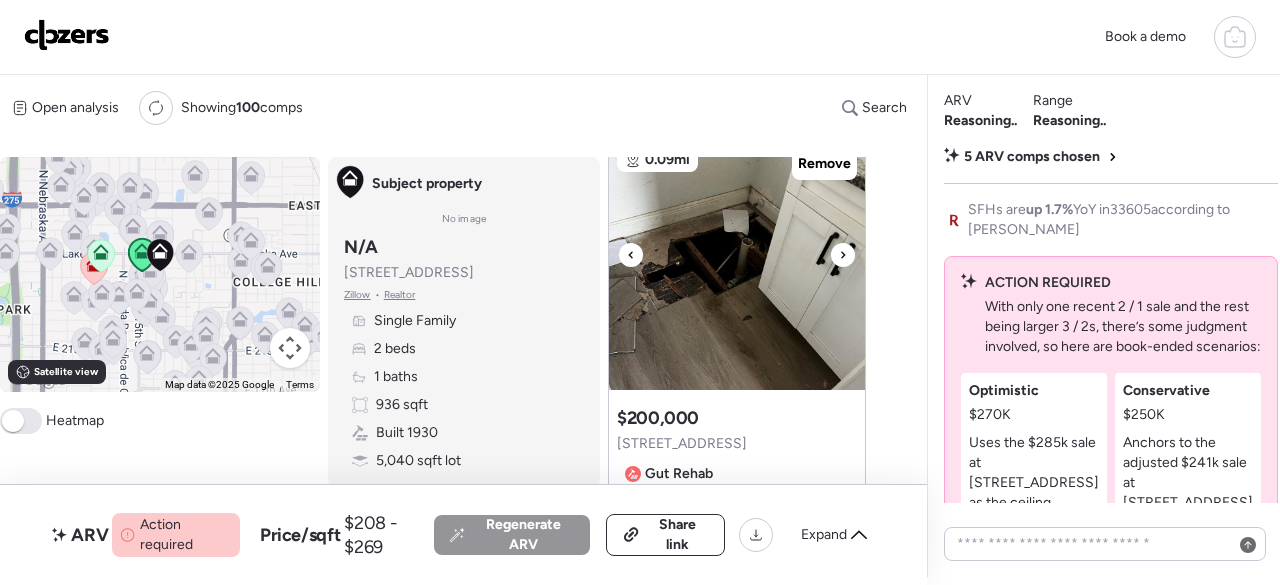 click 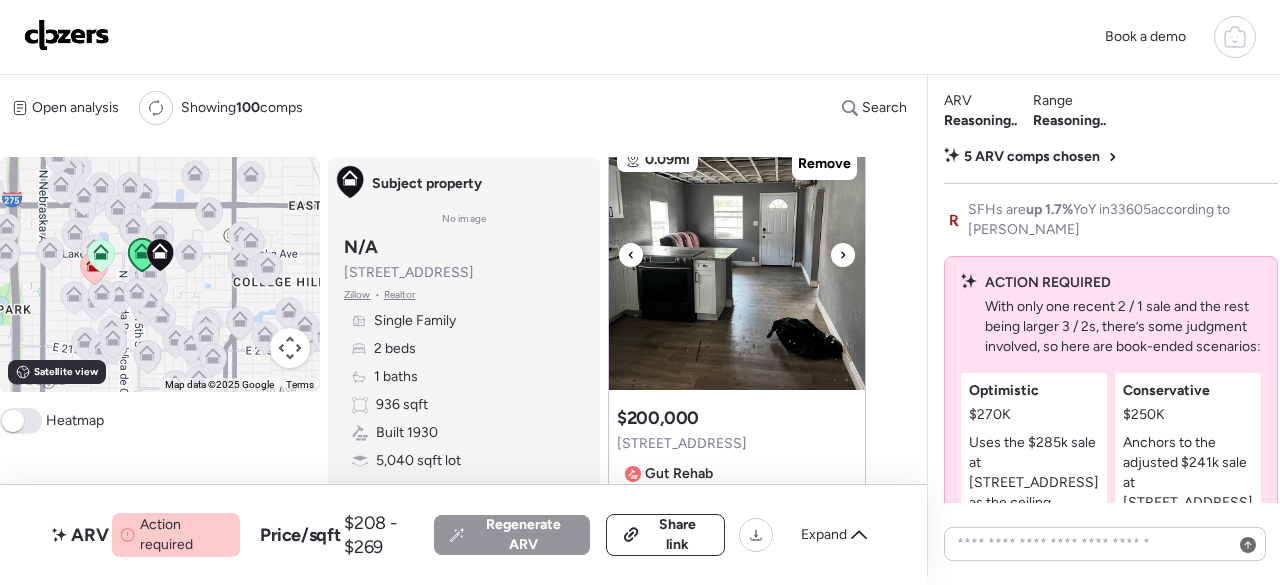 click 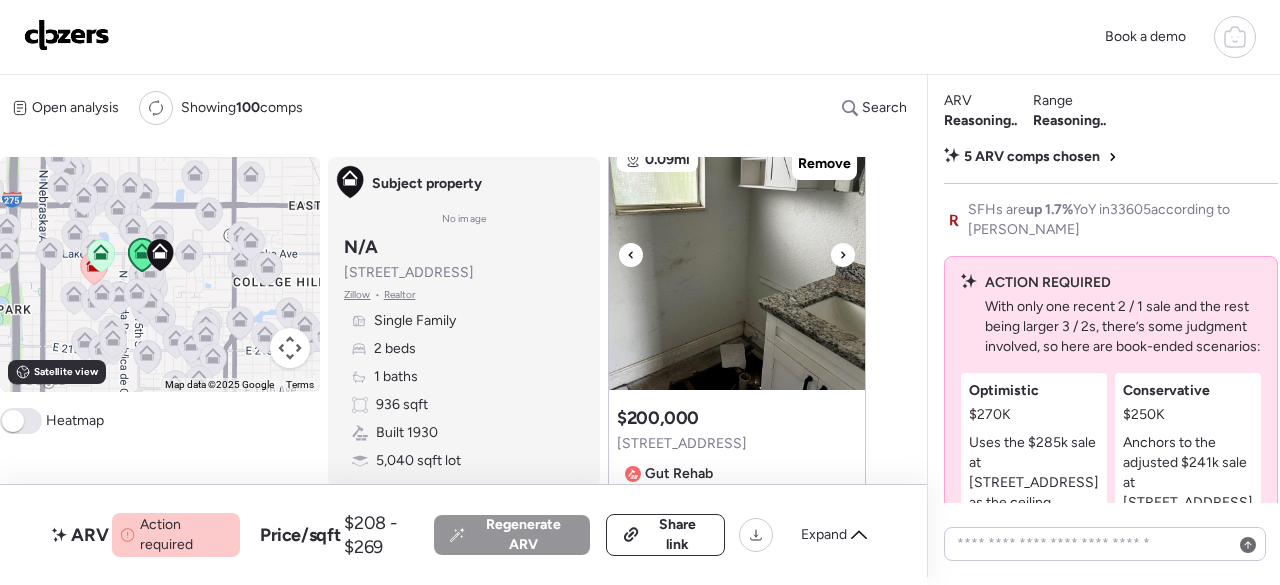 click 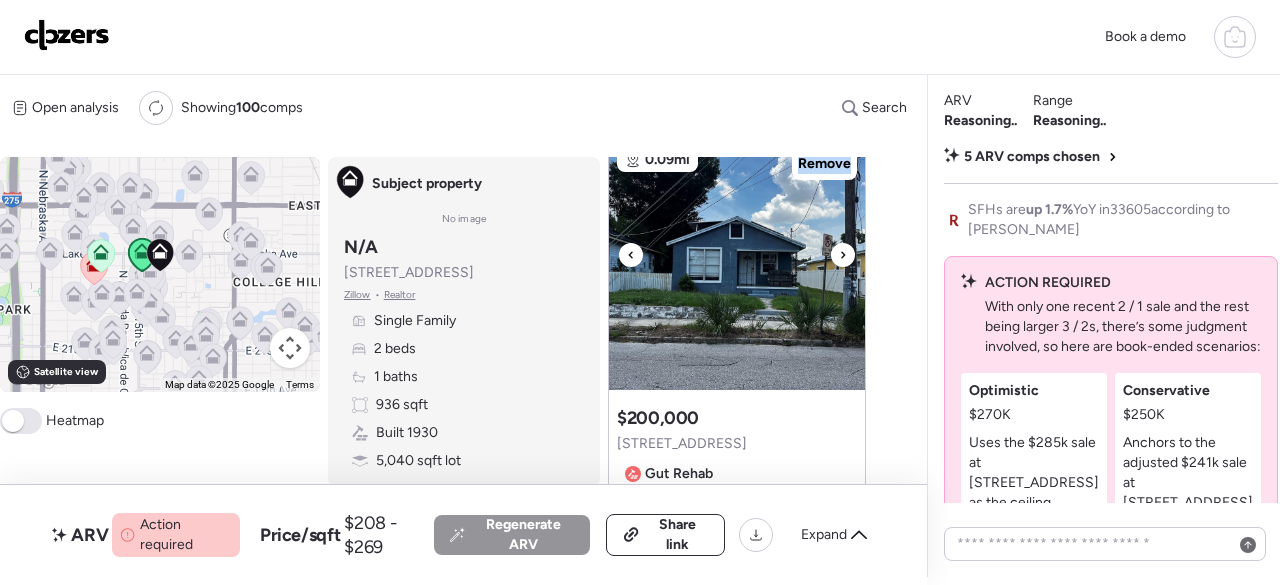 click 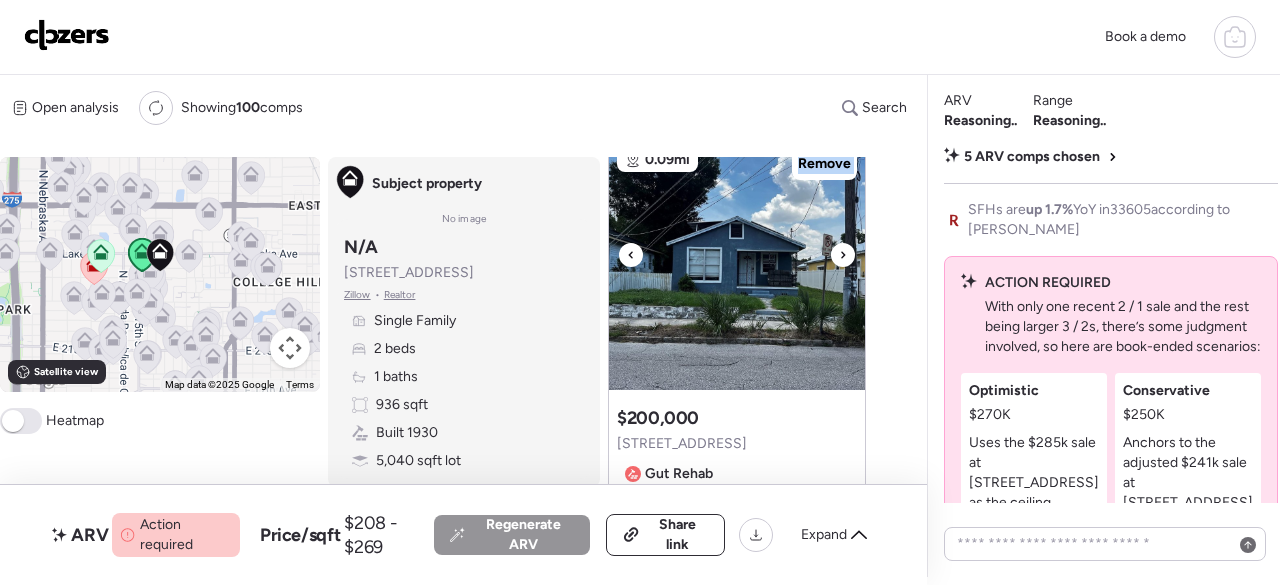 click 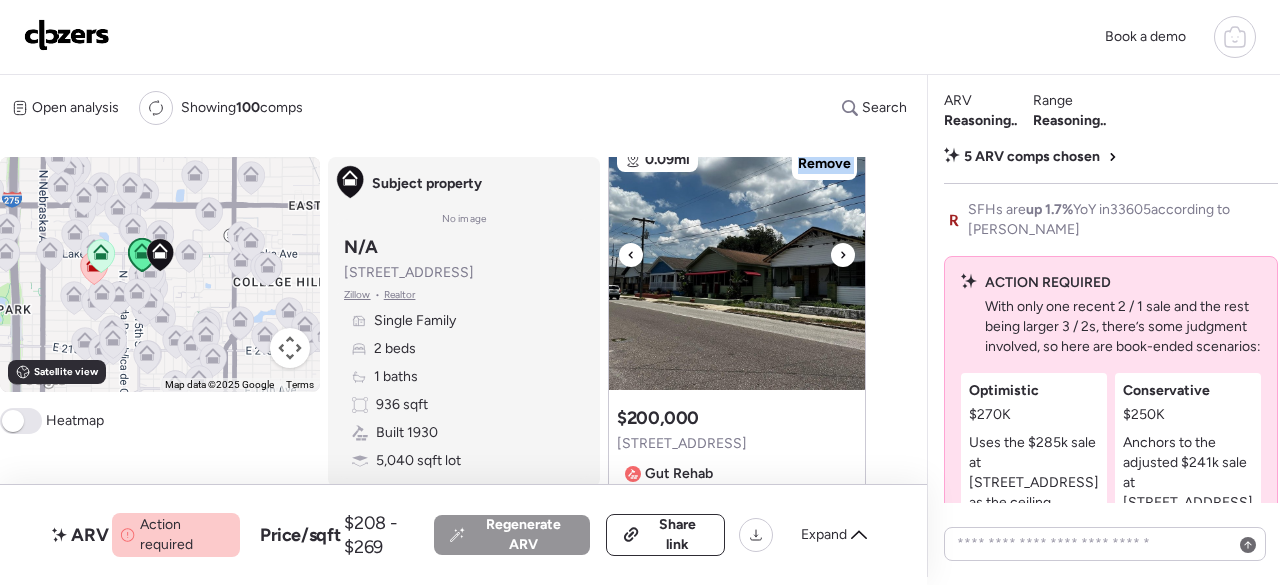 click 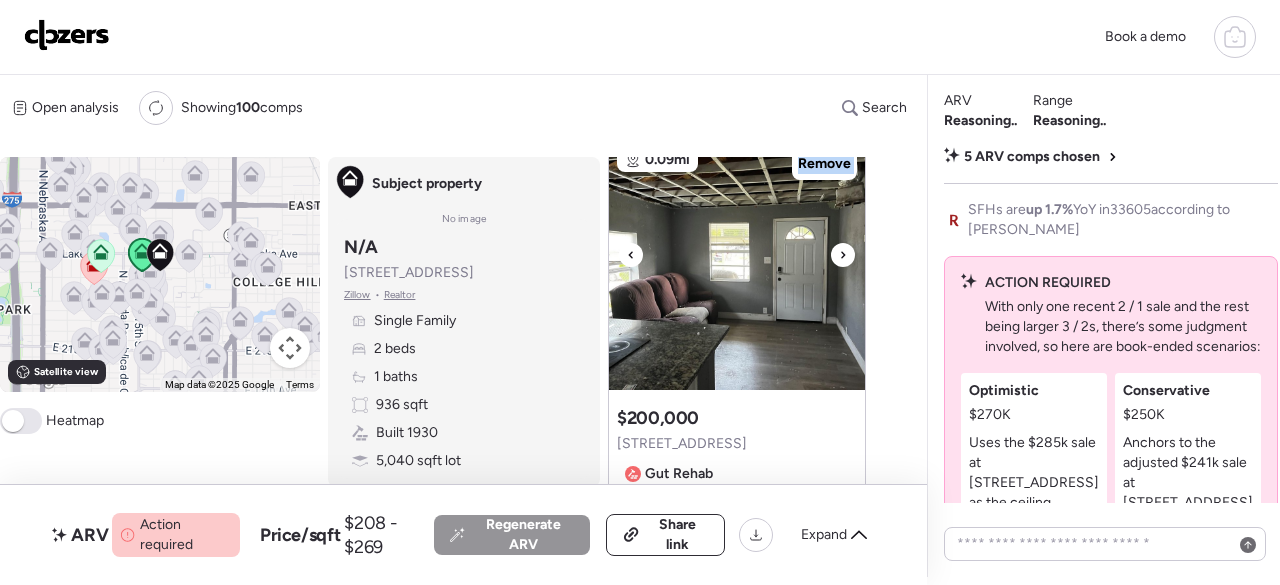 click 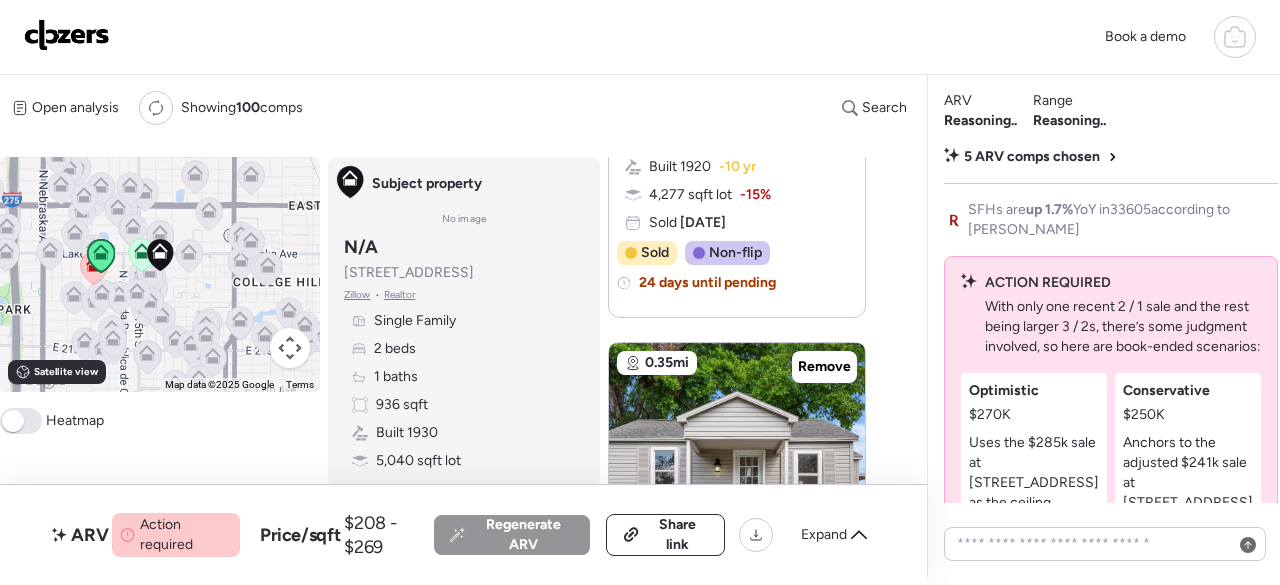 scroll, scrollTop: 400, scrollLeft: 0, axis: vertical 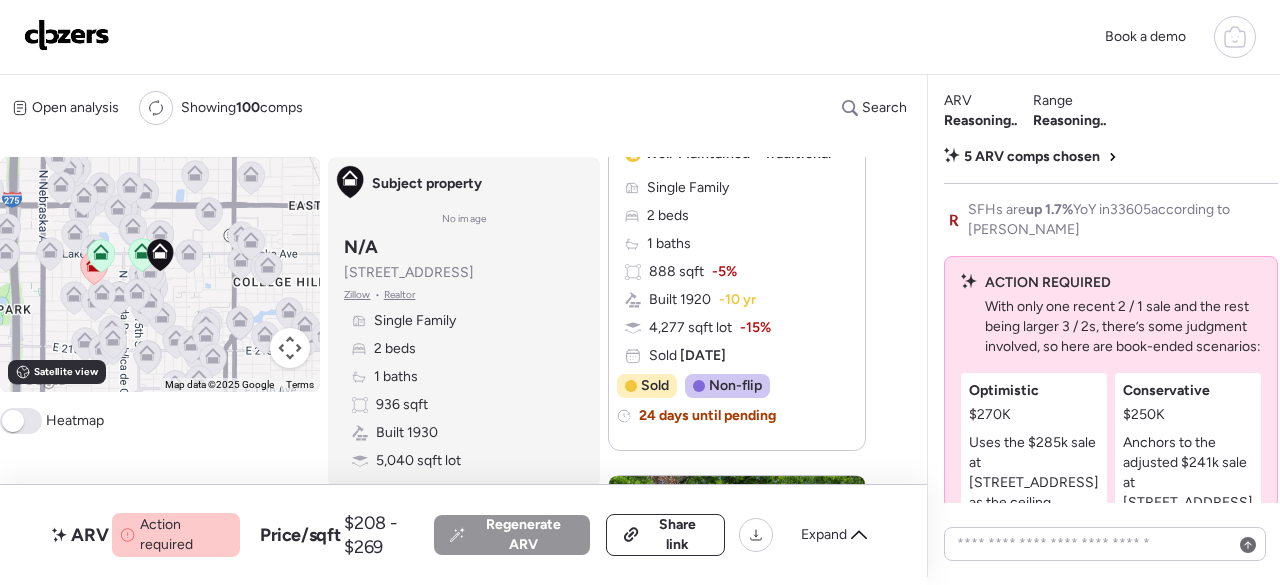 click at bounding box center (67, 35) 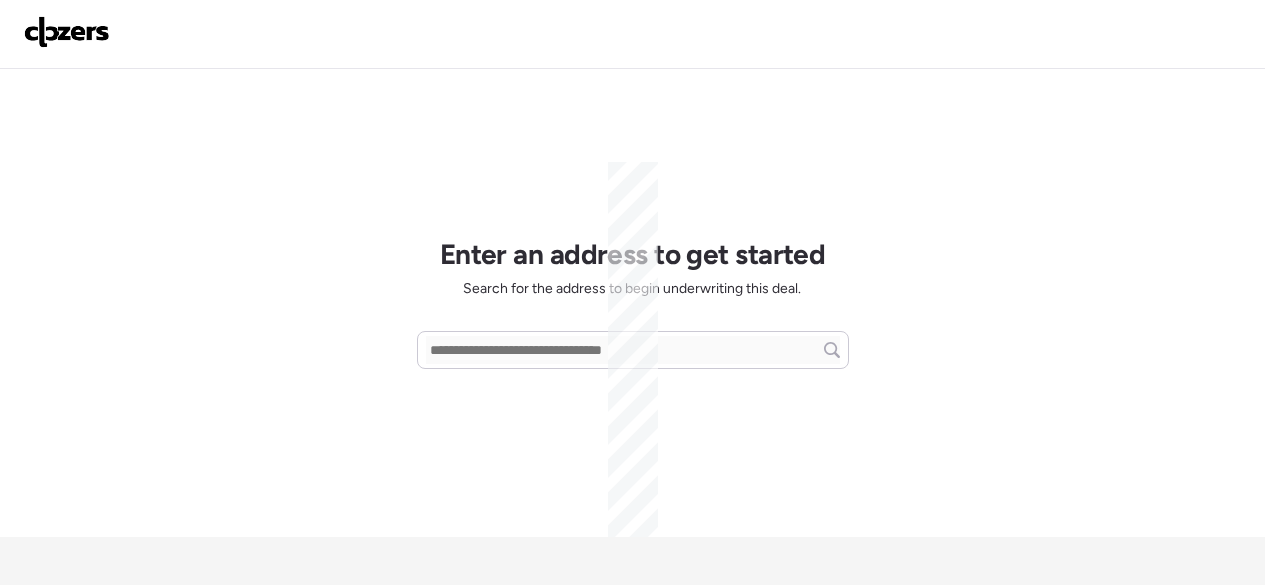 scroll, scrollTop: 0, scrollLeft: 0, axis: both 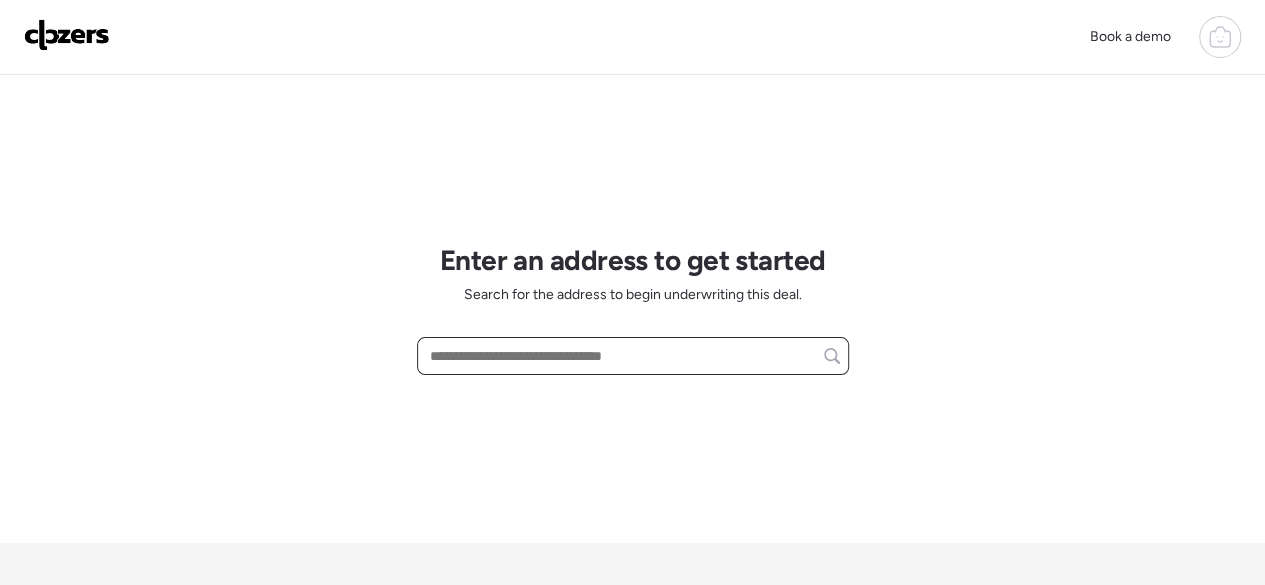 click at bounding box center [633, 356] 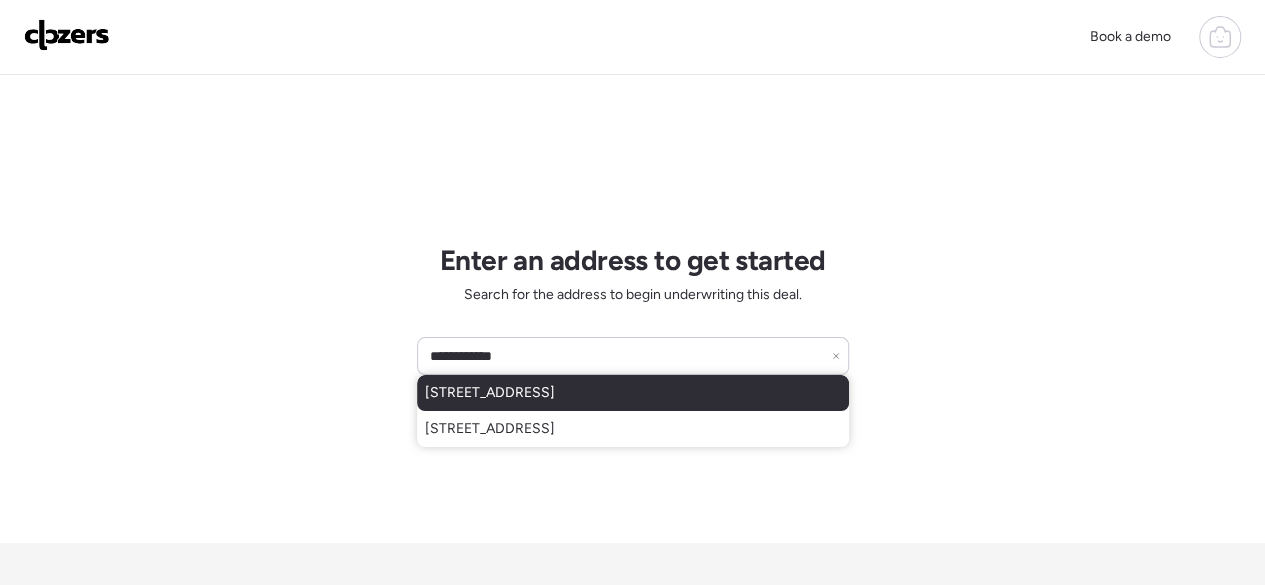 click on "[STREET_ADDRESS]" at bounding box center [490, 393] 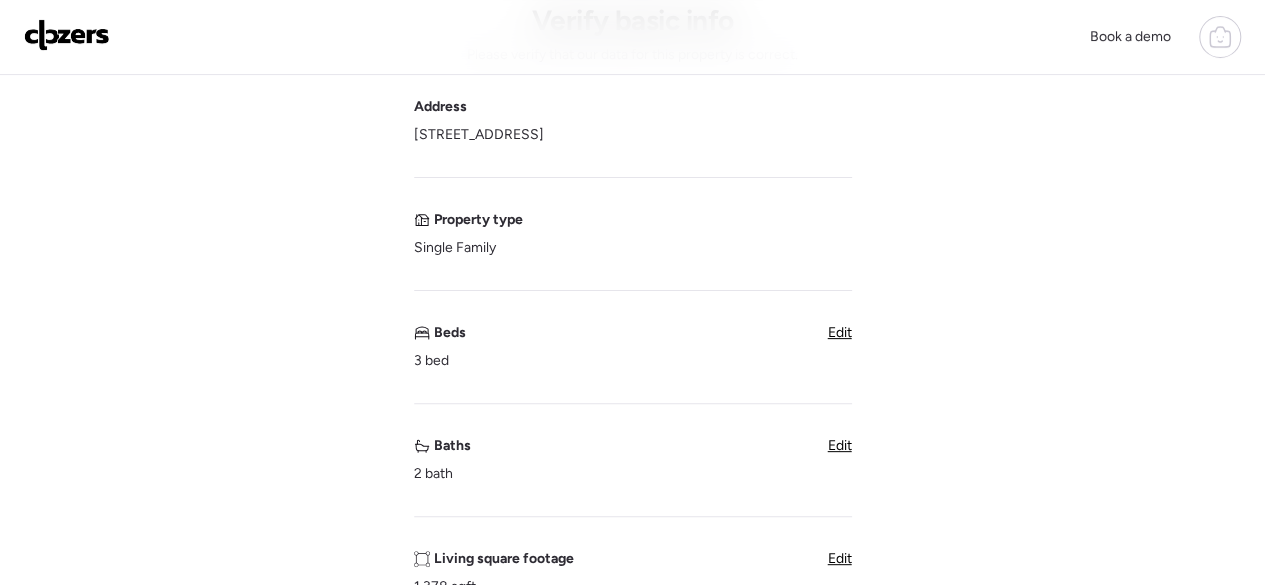 scroll, scrollTop: 133, scrollLeft: 0, axis: vertical 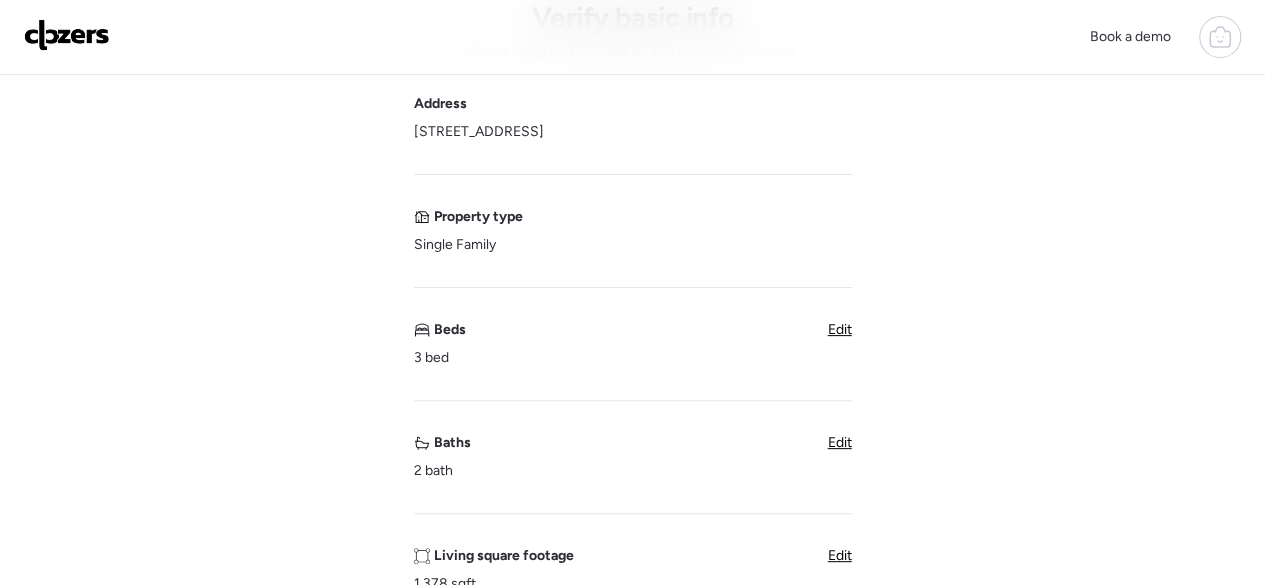 drag, startPoint x: 622, startPoint y: 131, endPoint x: 411, endPoint y: 133, distance: 211.00948 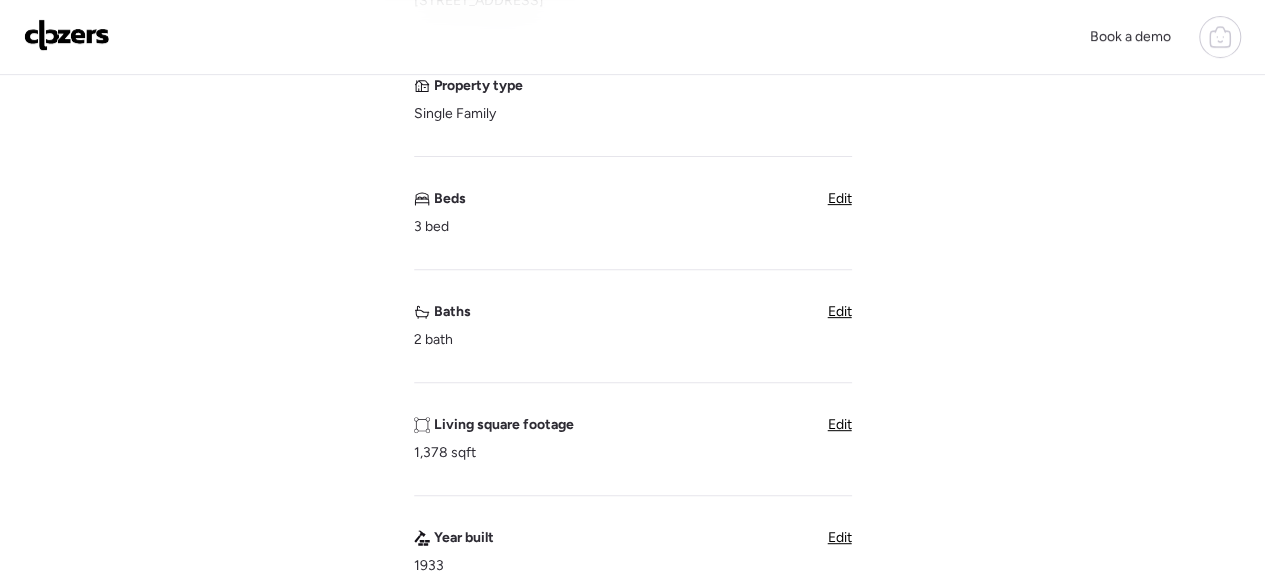 scroll, scrollTop: 266, scrollLeft: 0, axis: vertical 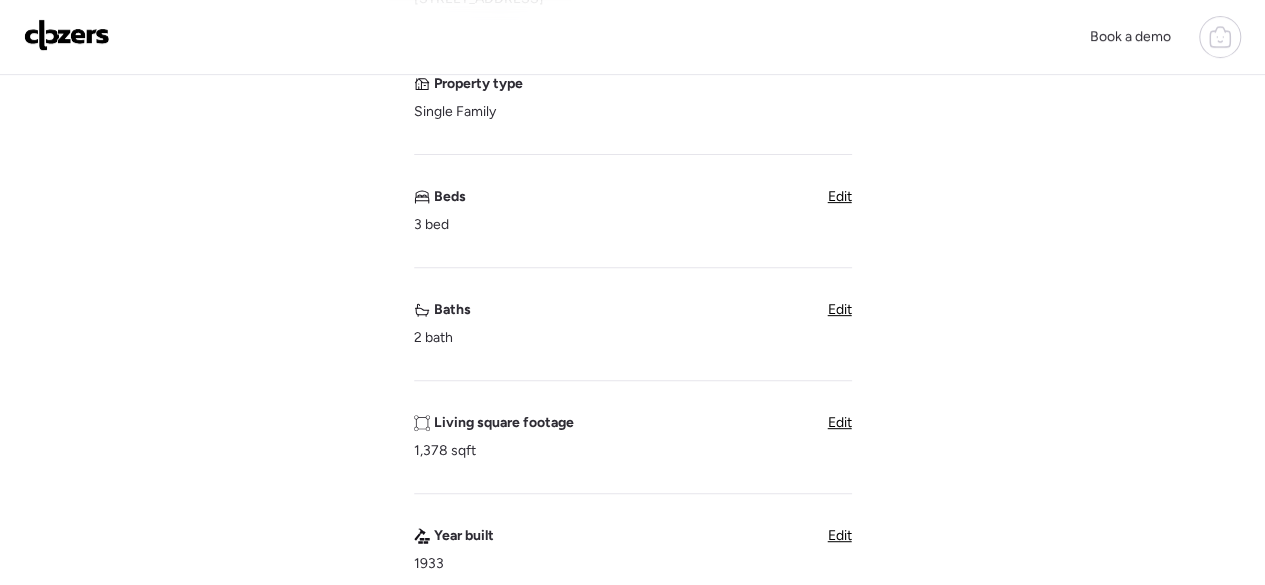 click on "Edit" at bounding box center (840, 422) 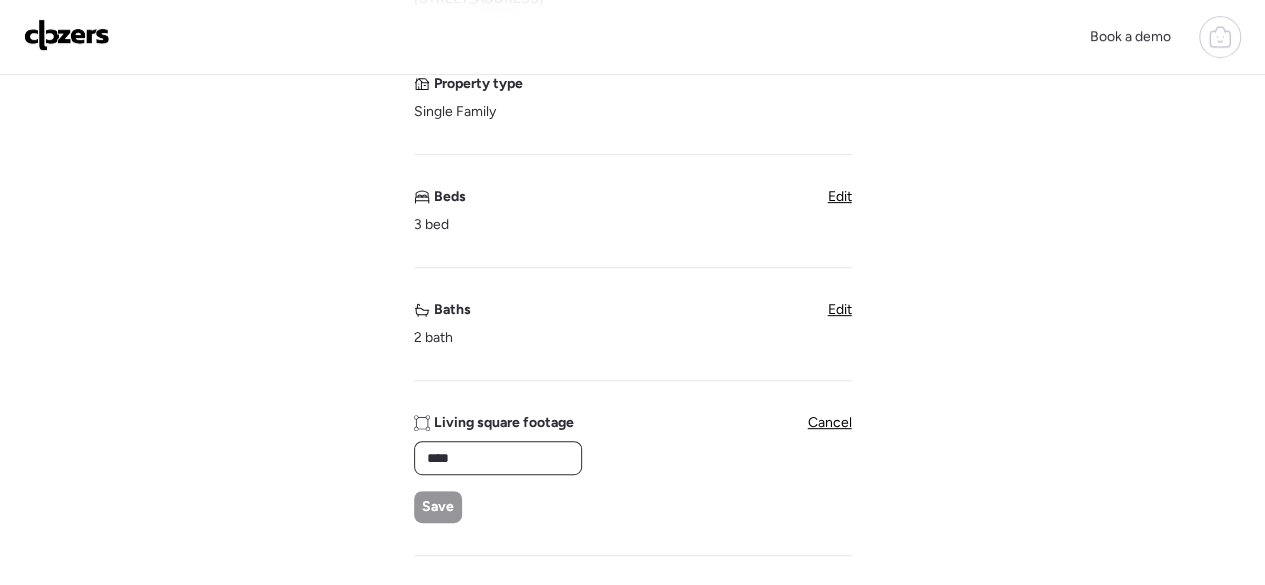 click on "****" at bounding box center [498, 458] 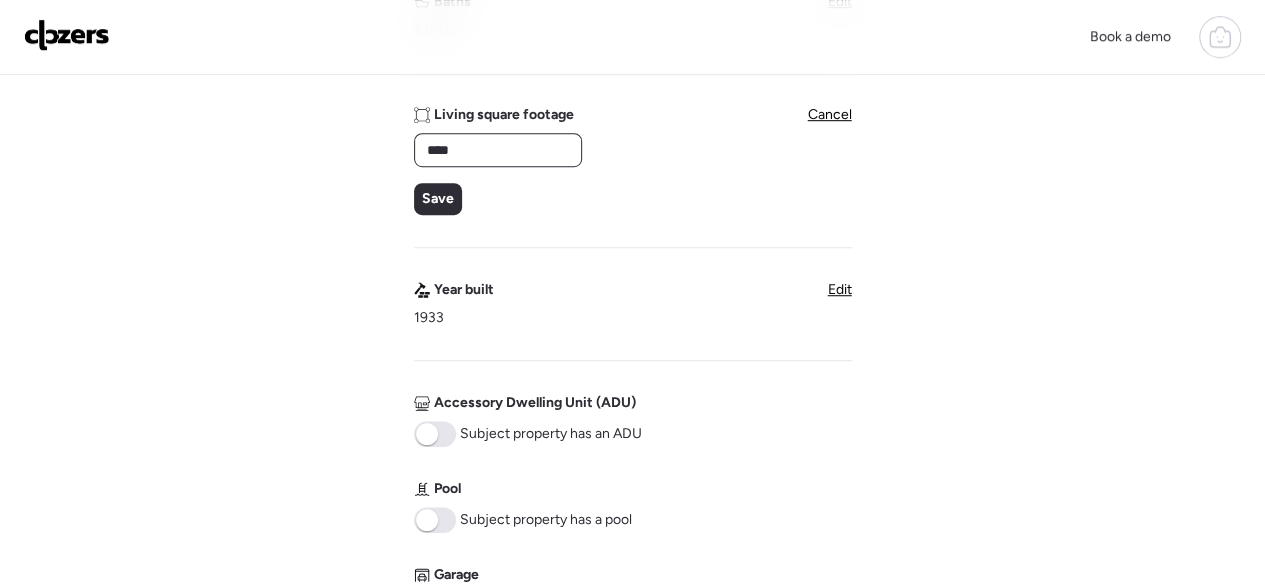 scroll, scrollTop: 800, scrollLeft: 0, axis: vertical 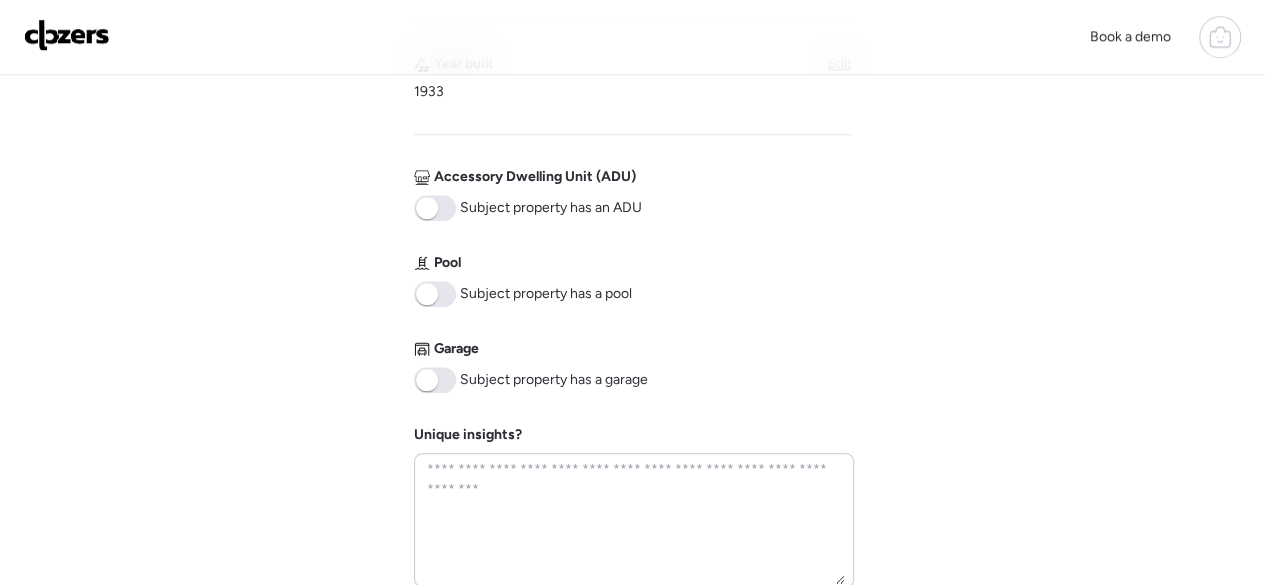 type on "****" 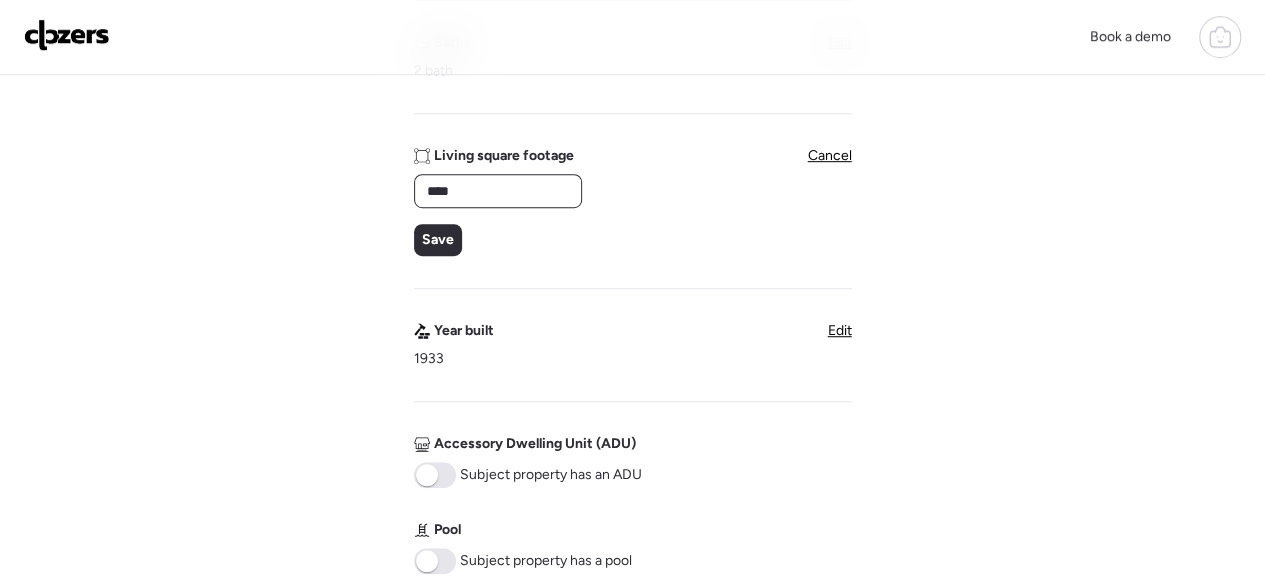 scroll, scrollTop: 666, scrollLeft: 0, axis: vertical 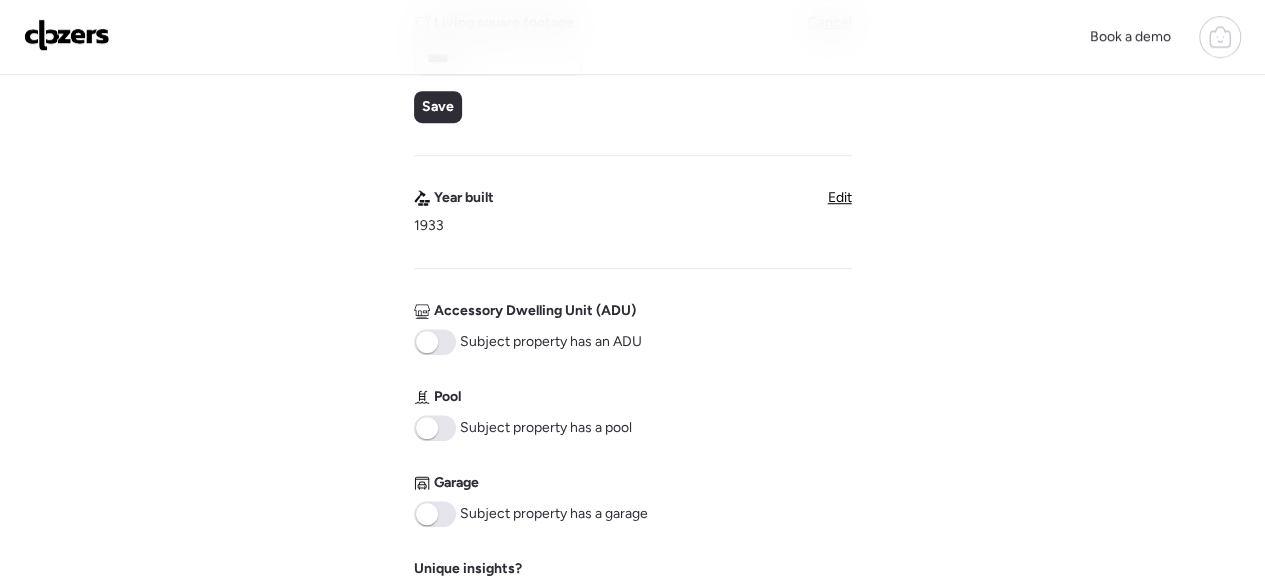 click at bounding box center (435, 342) 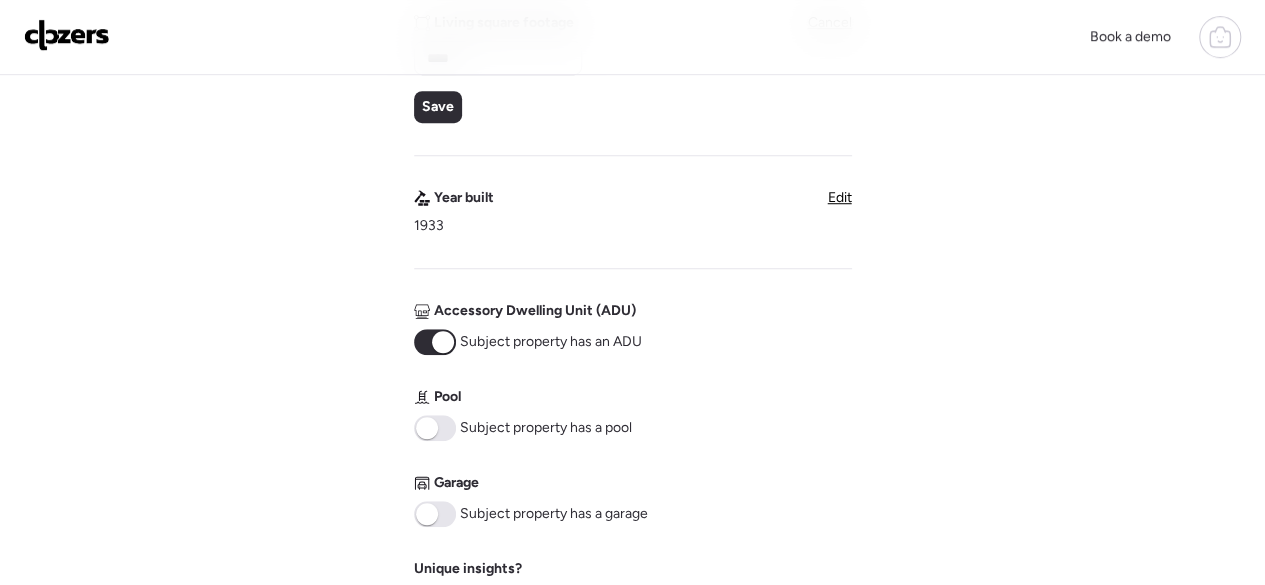 click at bounding box center (443, 342) 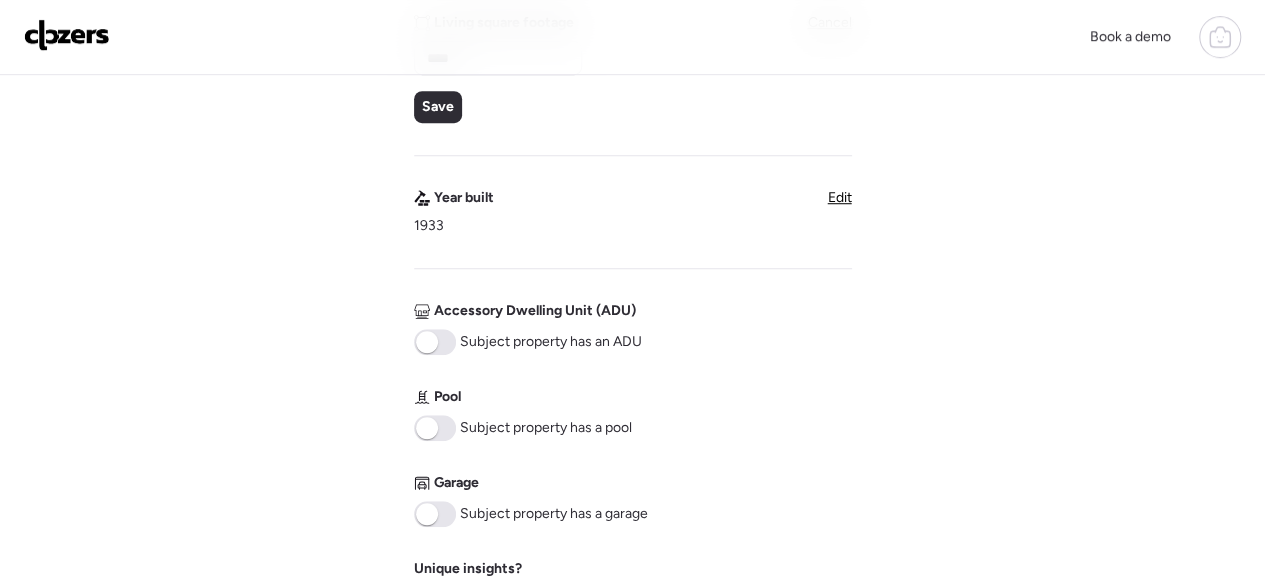 click at bounding box center [427, 342] 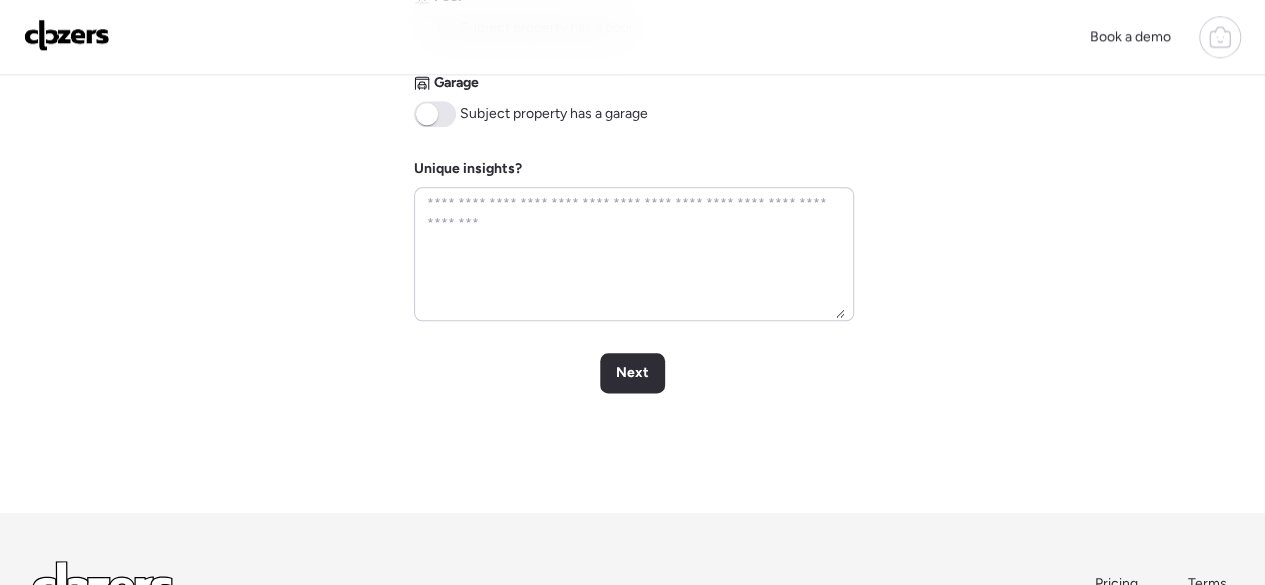 scroll, scrollTop: 1066, scrollLeft: 0, axis: vertical 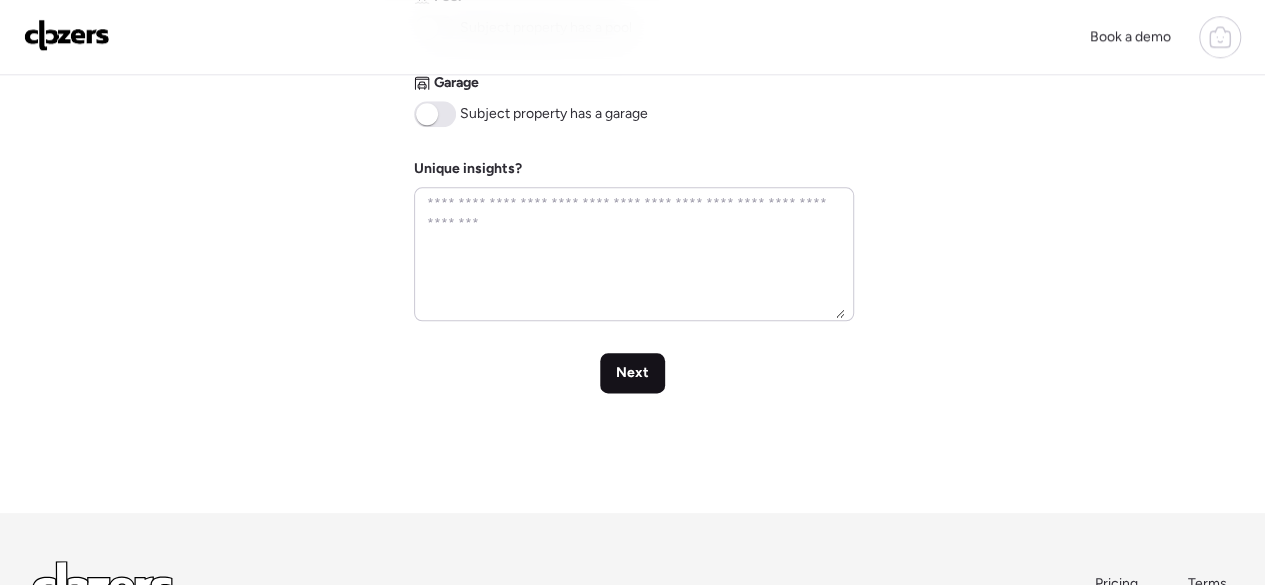 click on "Next" at bounding box center (632, 373) 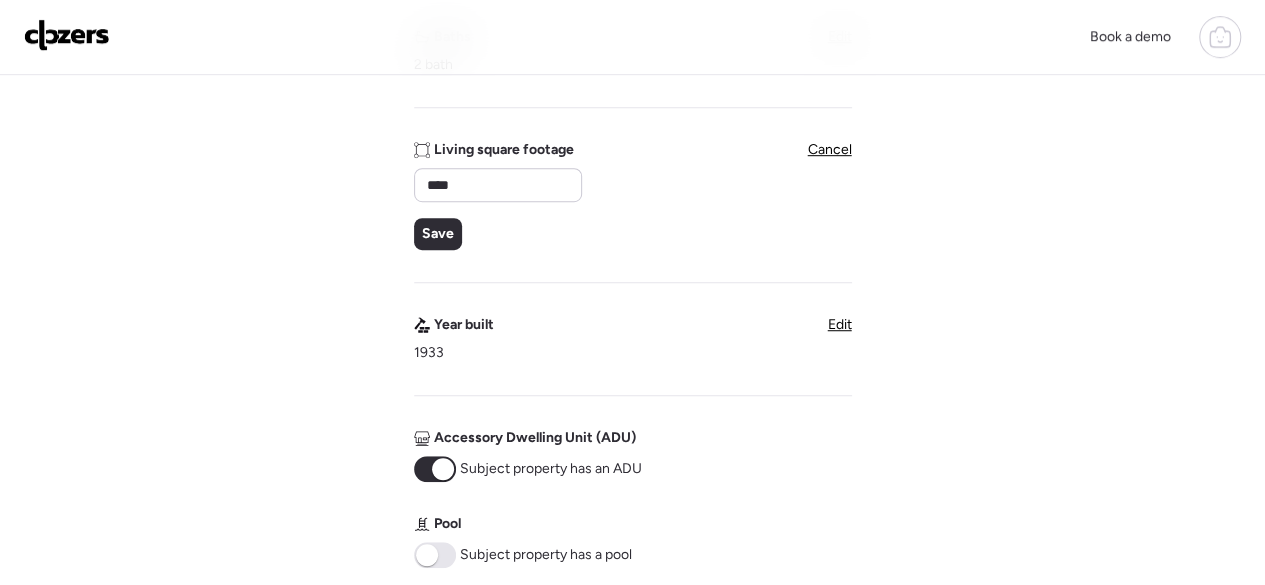 scroll, scrollTop: 533, scrollLeft: 0, axis: vertical 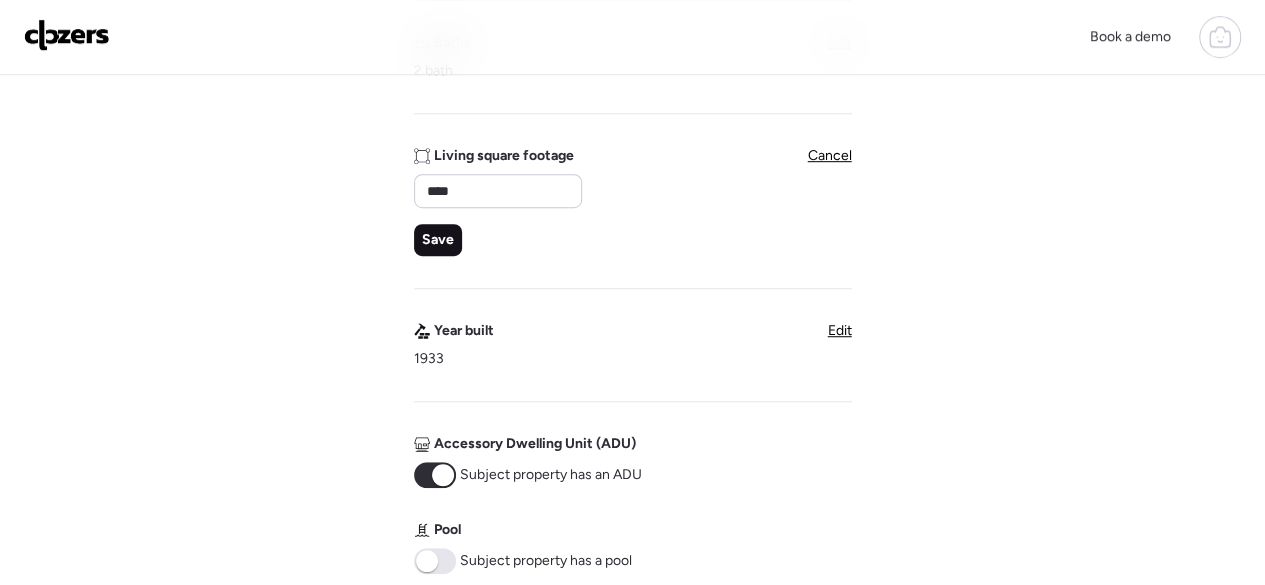 click on "Save" at bounding box center (438, 240) 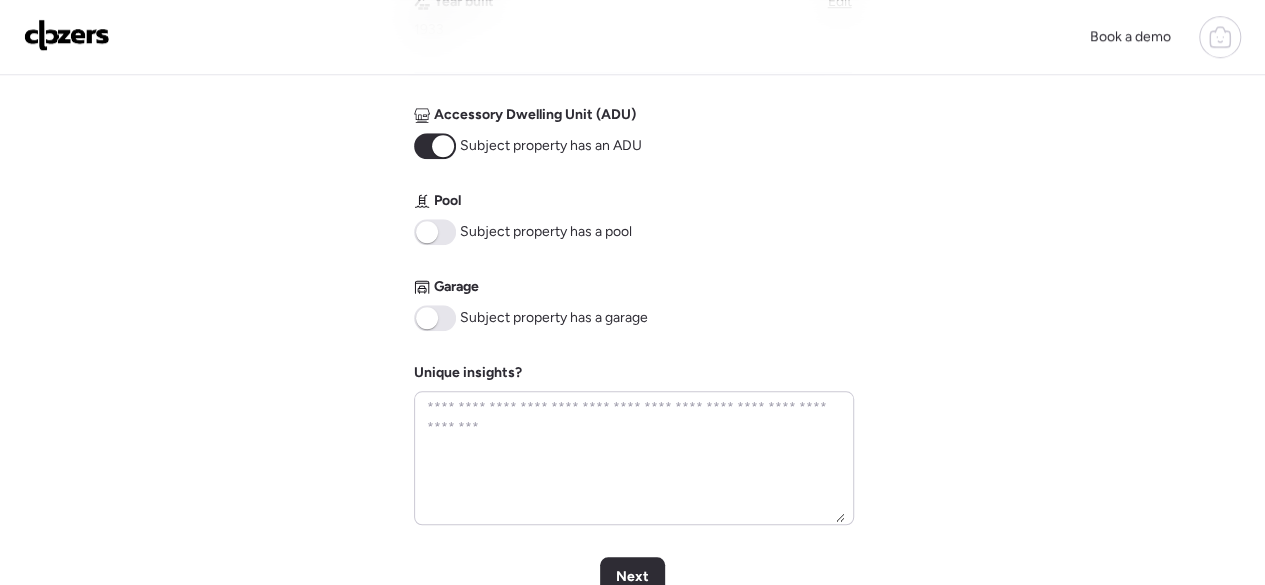 scroll, scrollTop: 1229, scrollLeft: 0, axis: vertical 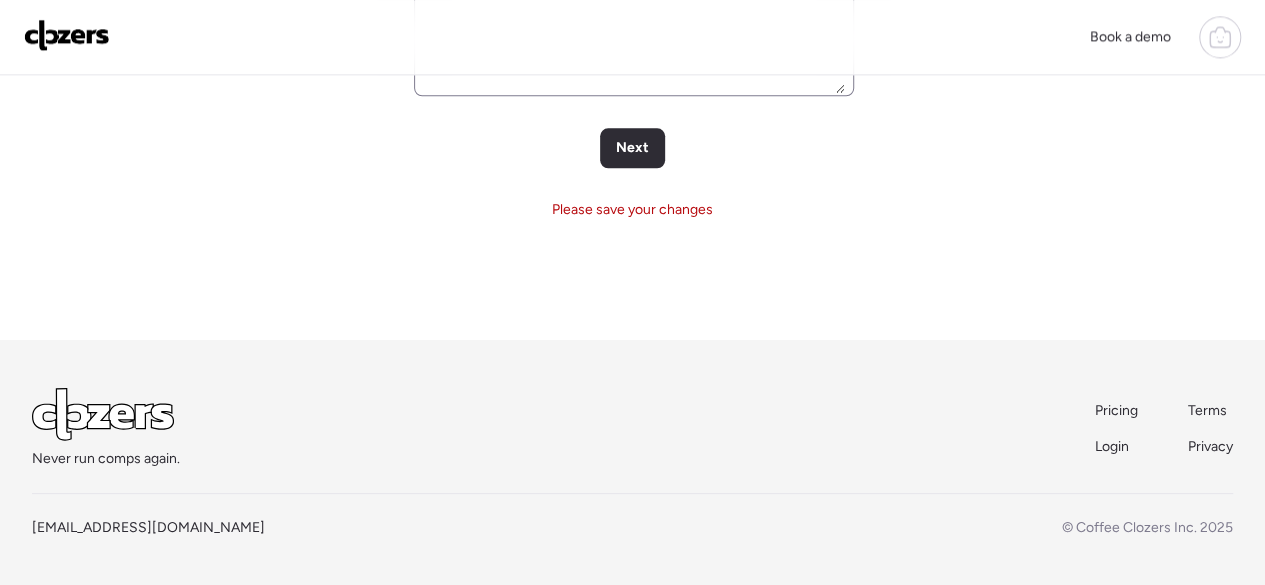 click on "Next" at bounding box center [632, 148] 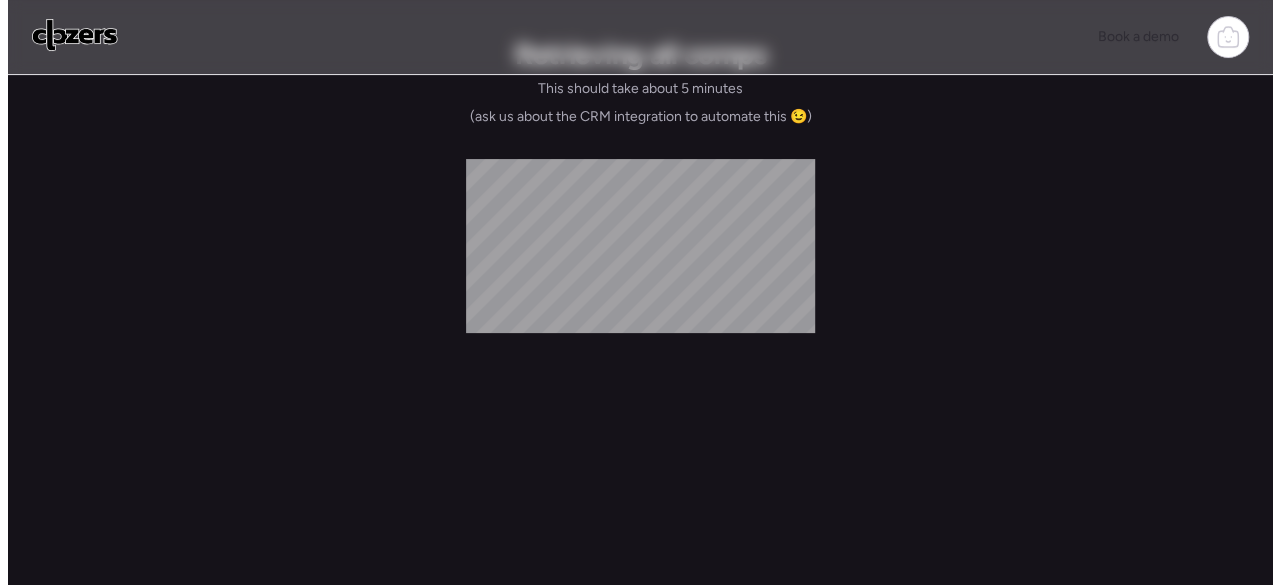 scroll, scrollTop: 0, scrollLeft: 0, axis: both 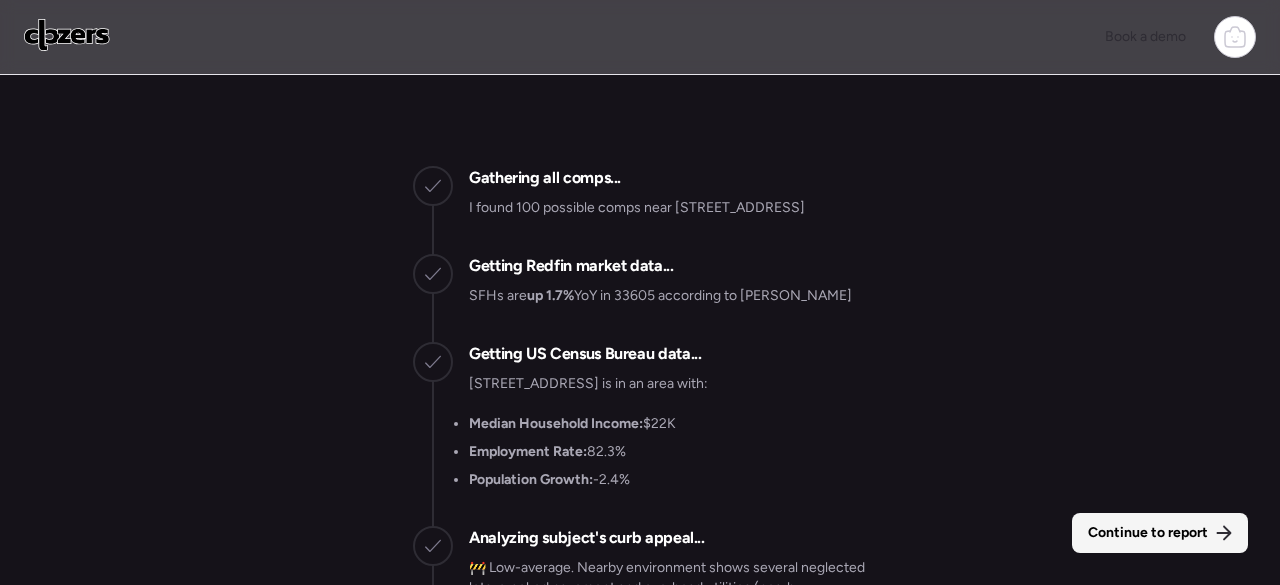 click on "Continue to report" at bounding box center [1160, 533] 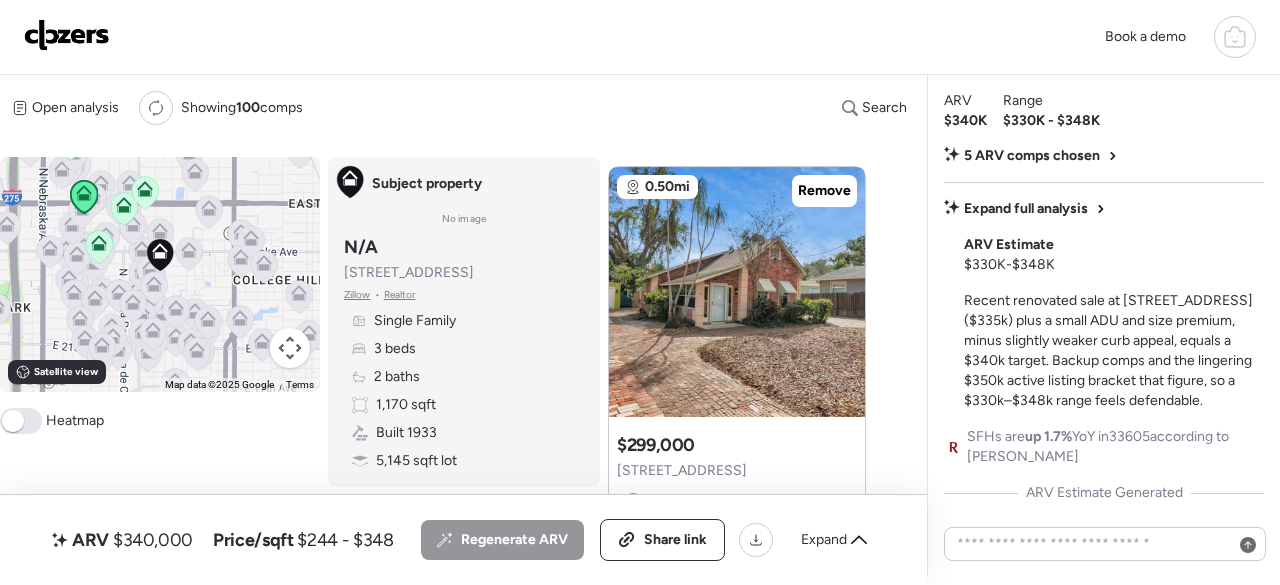 scroll, scrollTop: 1333, scrollLeft: 0, axis: vertical 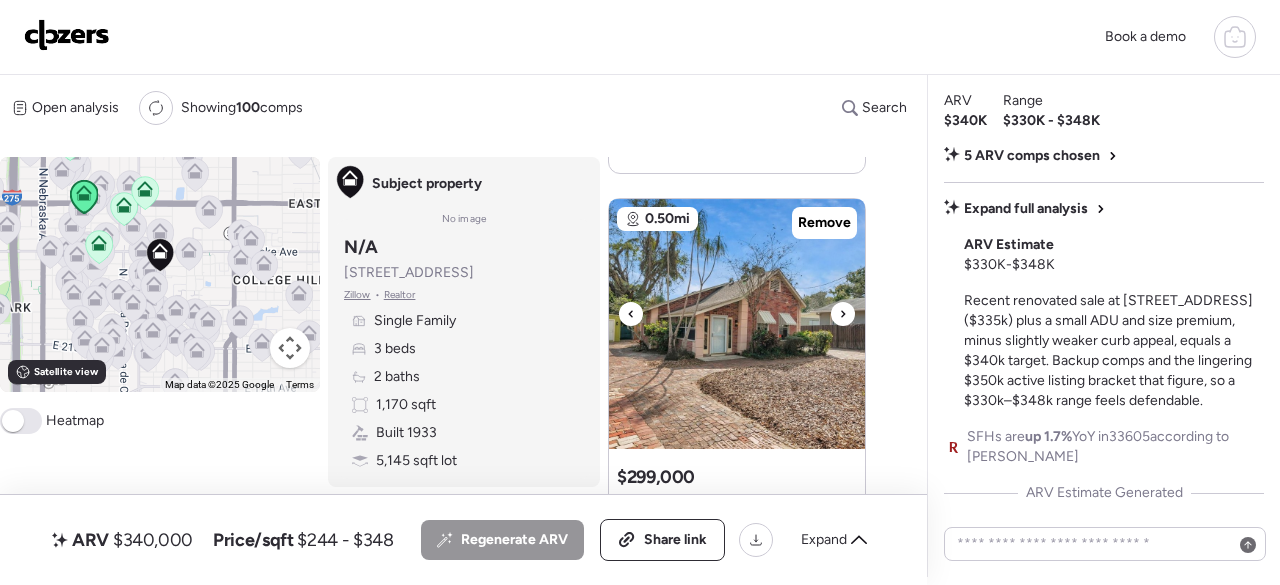 click 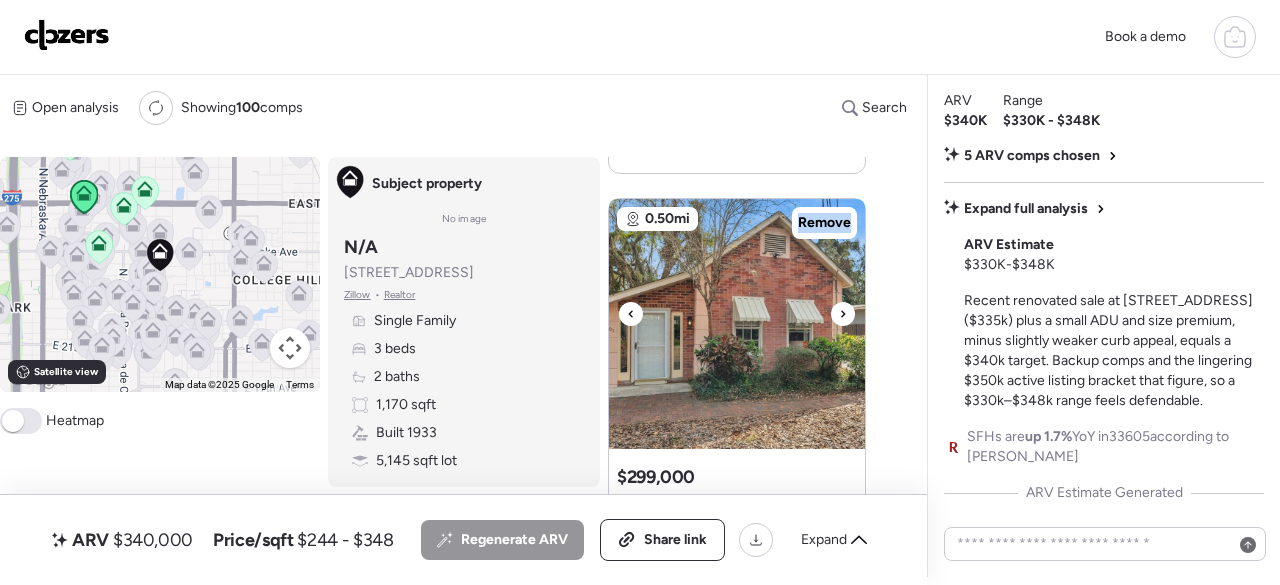 click 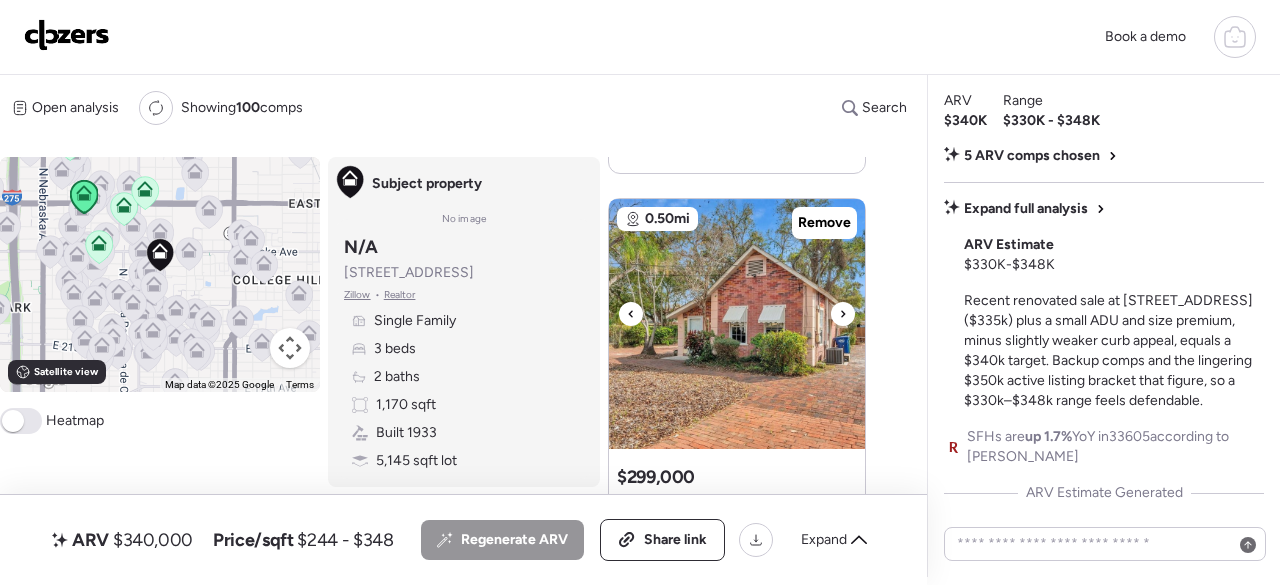 click 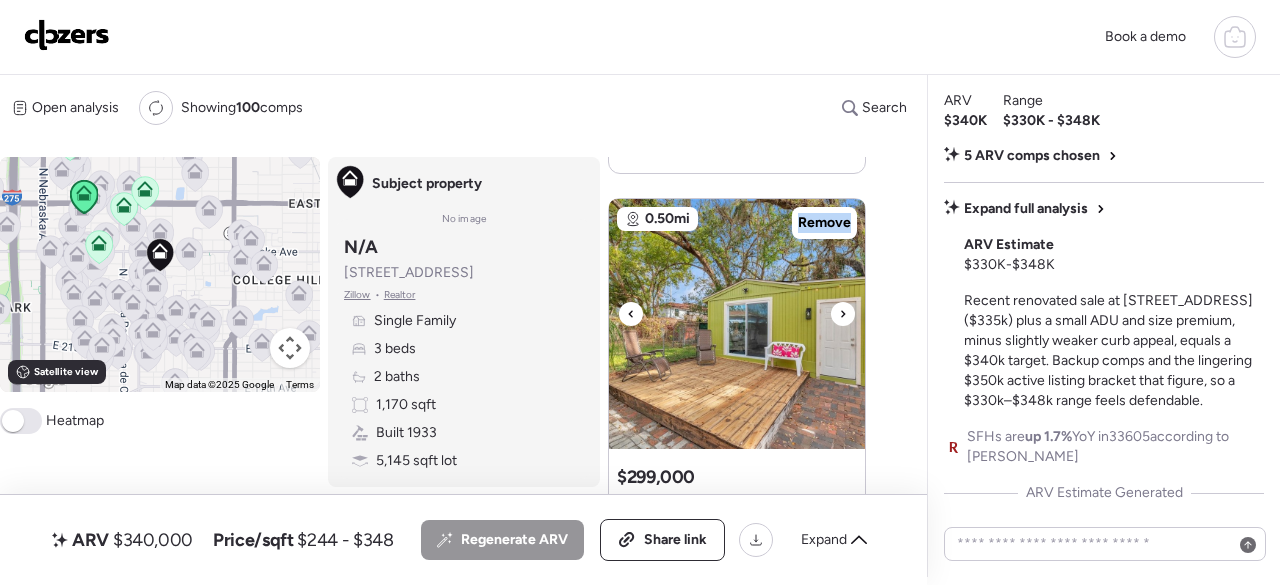 click 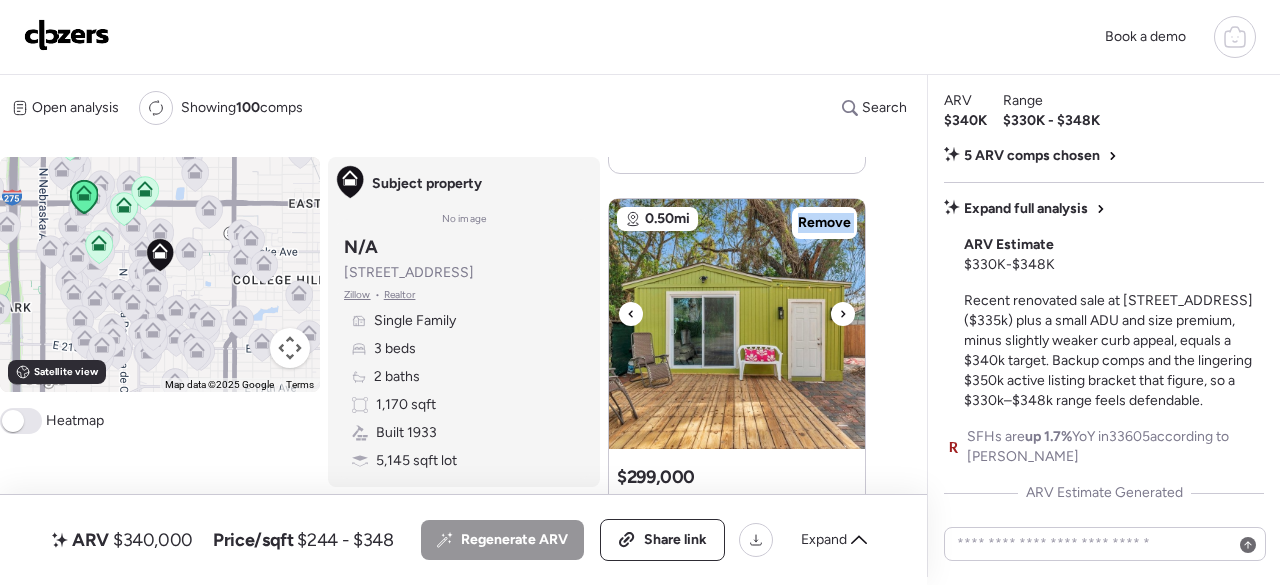 click 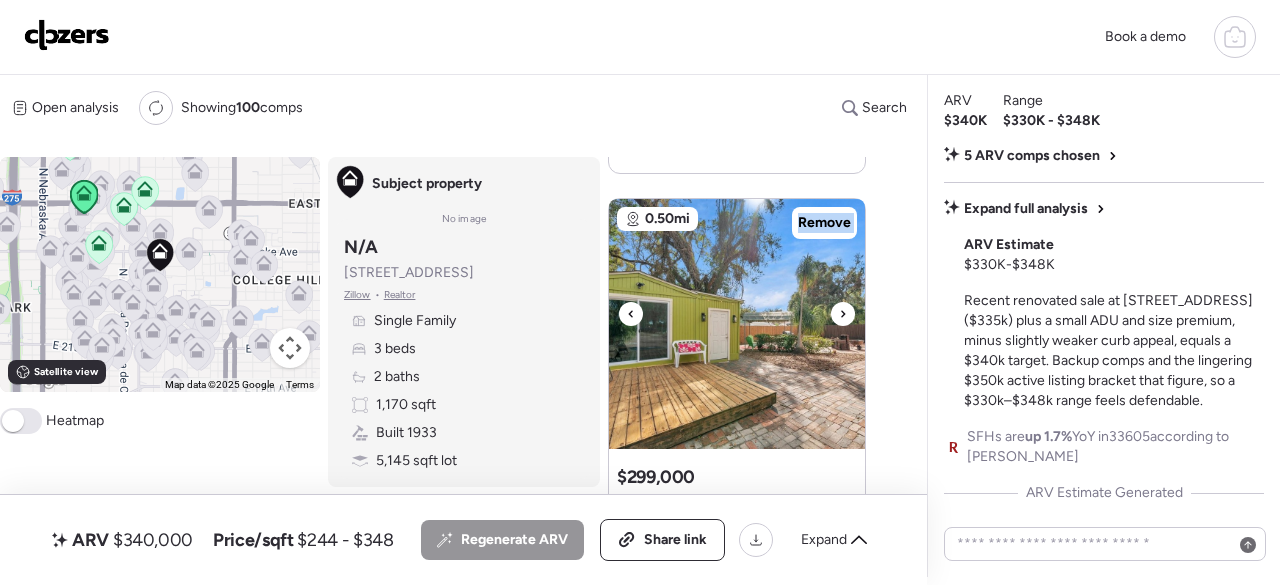 click 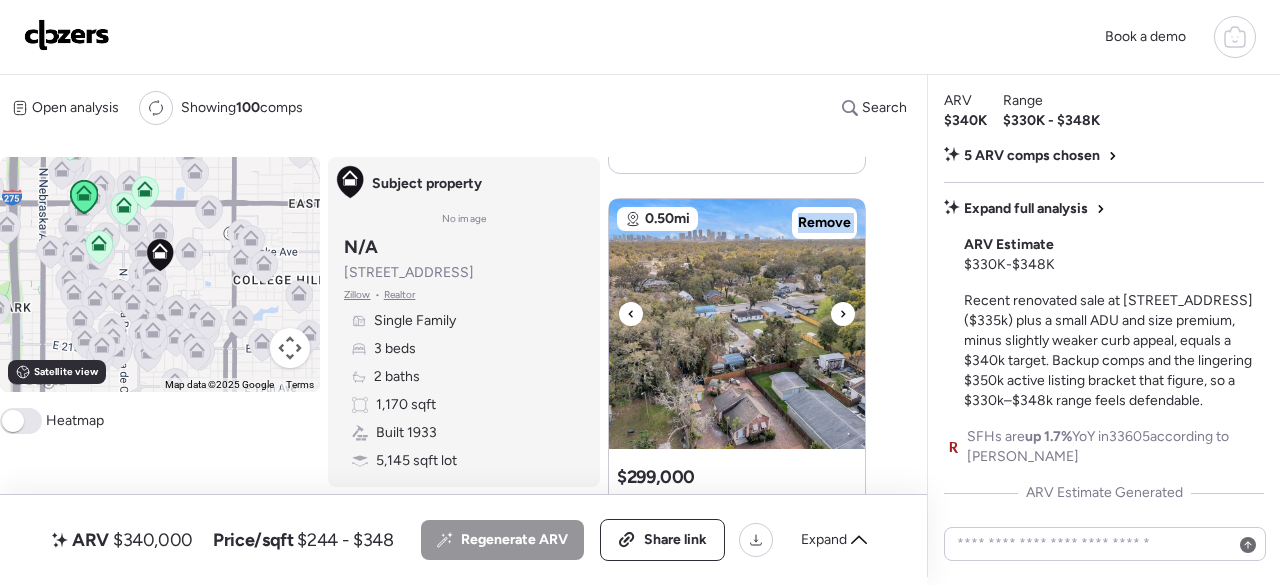 click 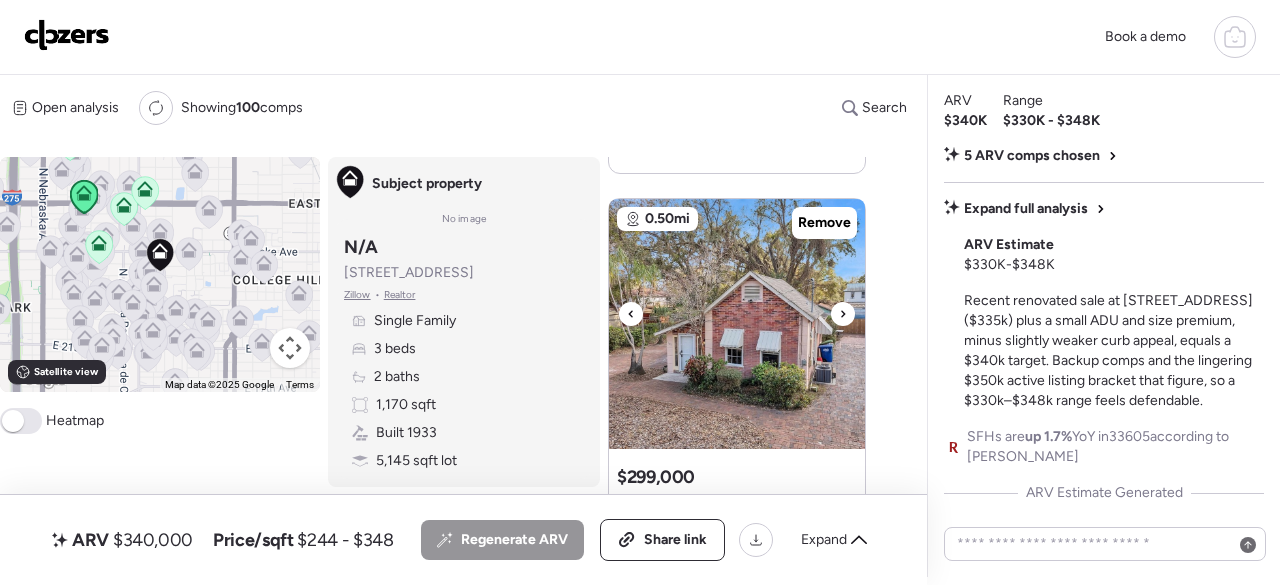 click 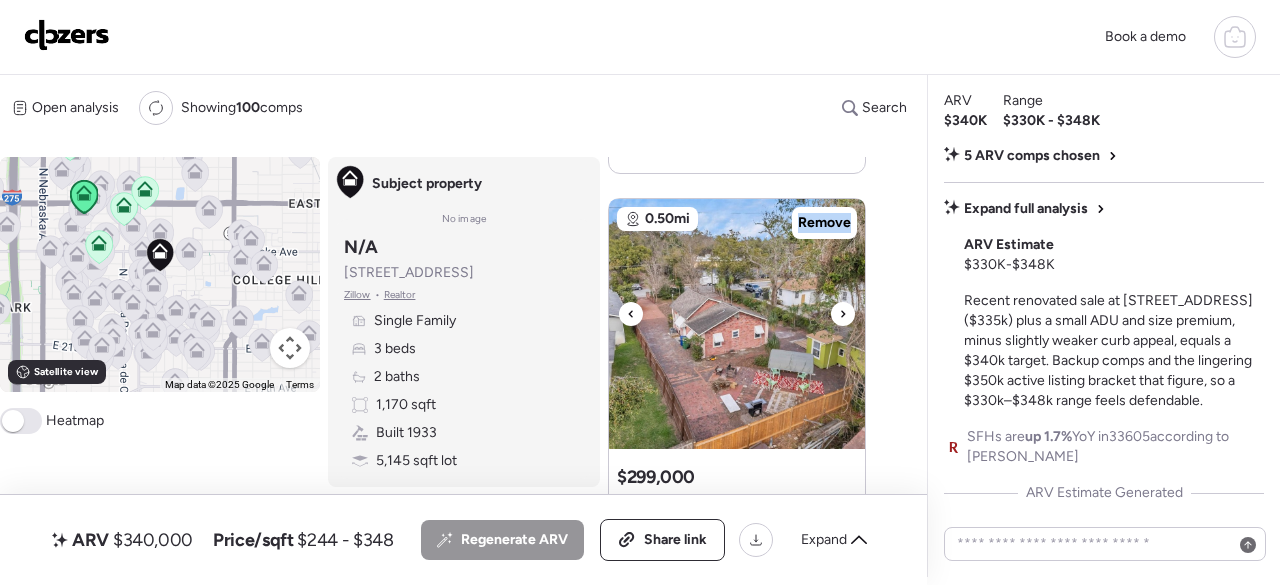 click 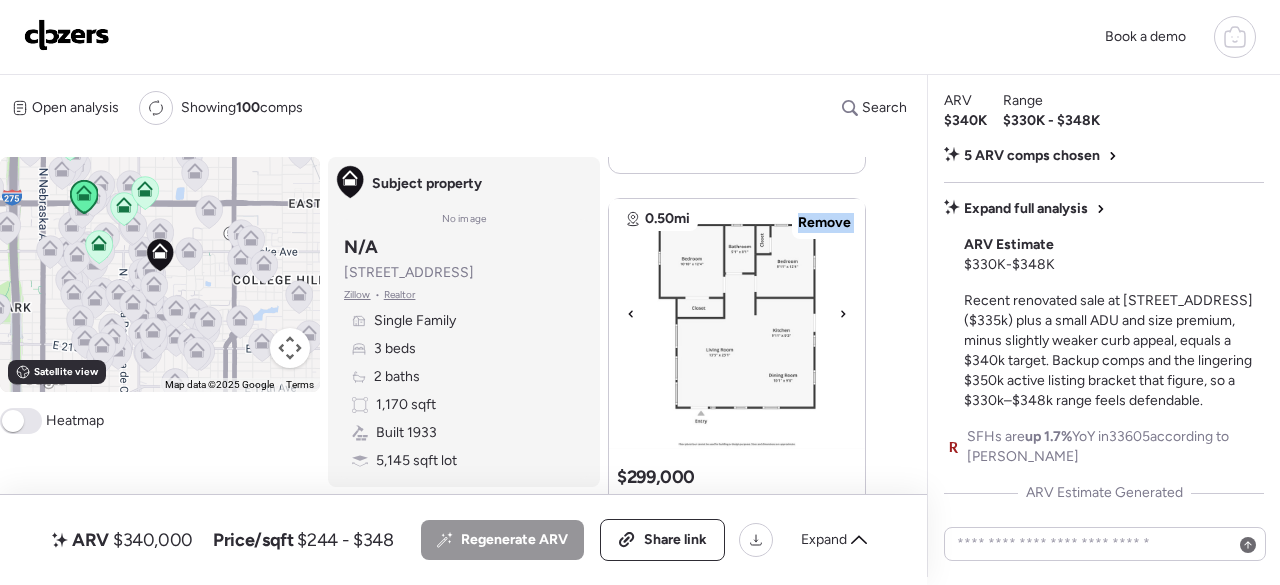 click 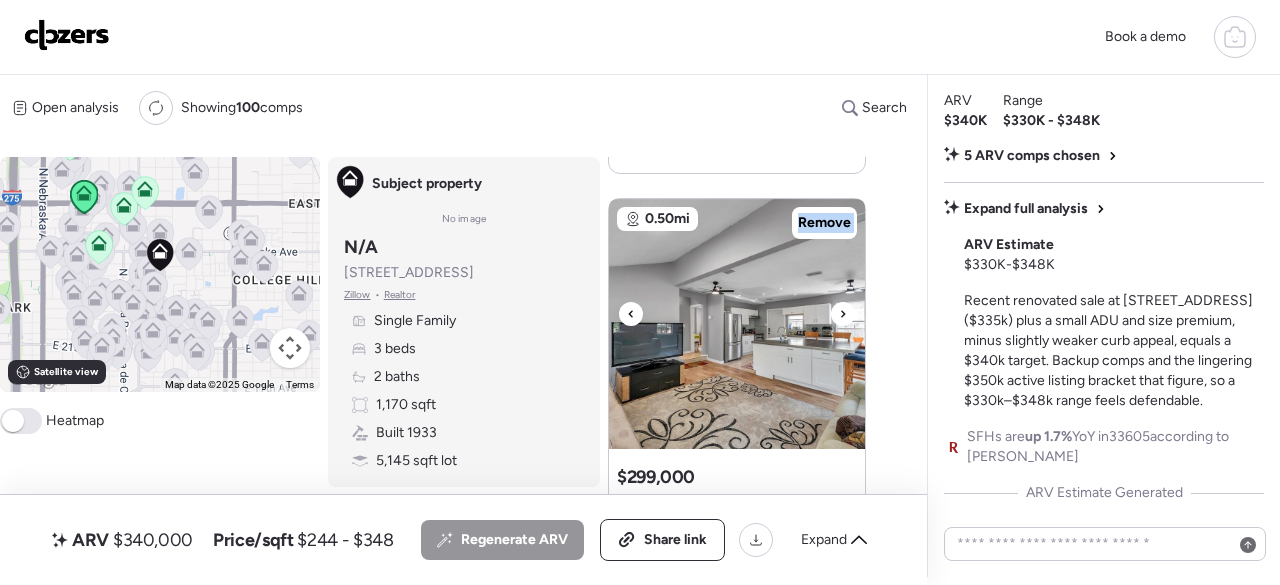 click 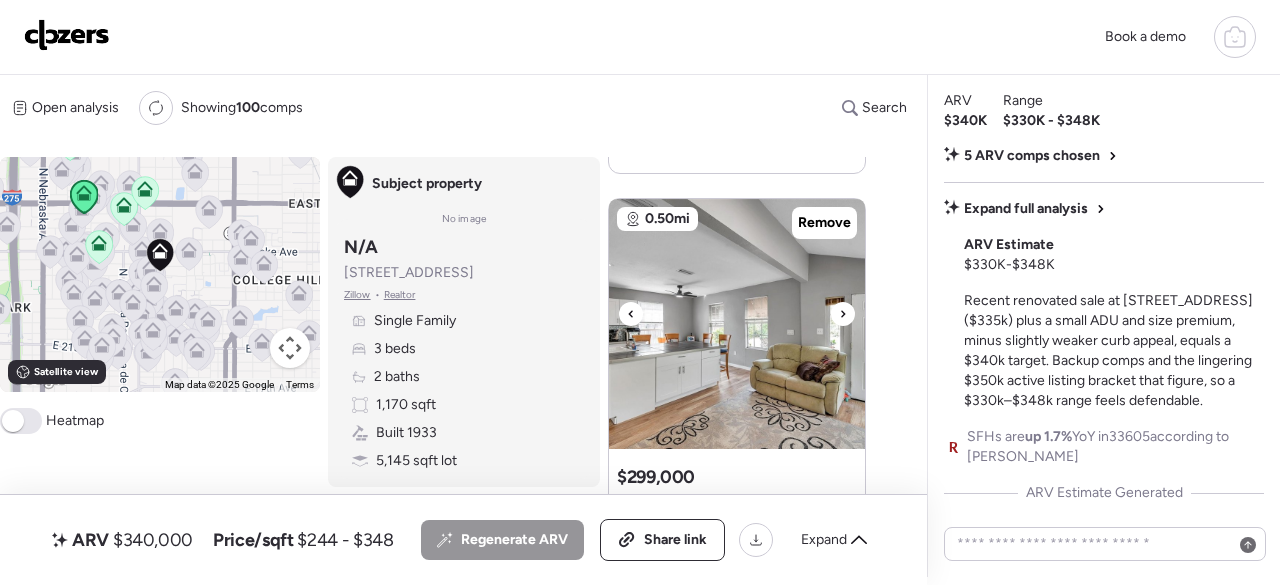 click 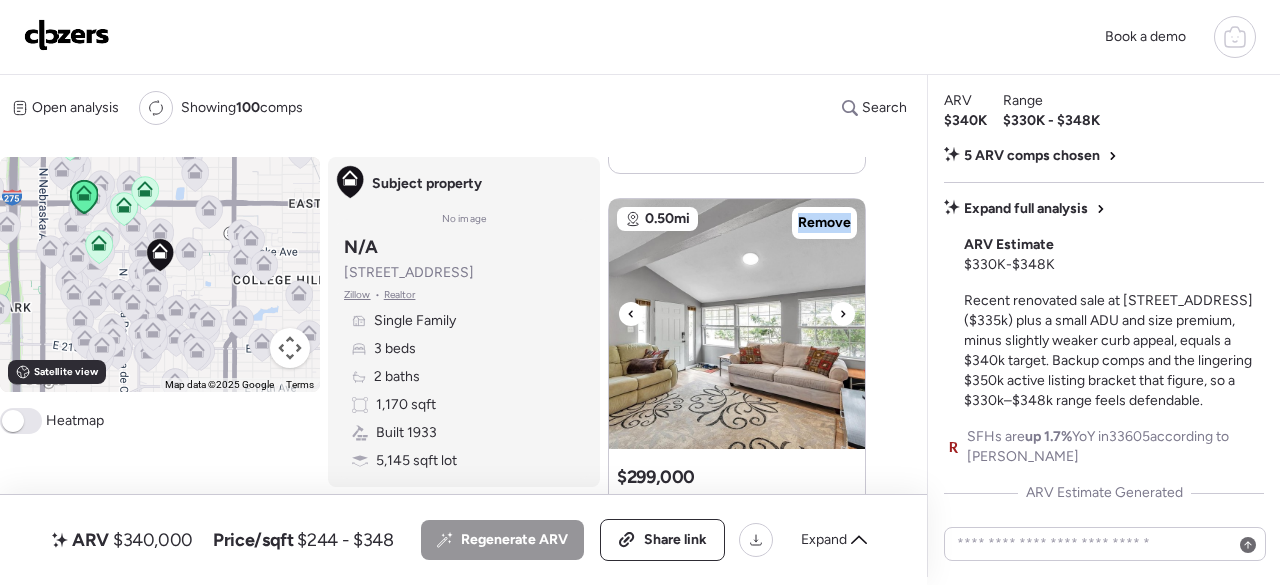 click 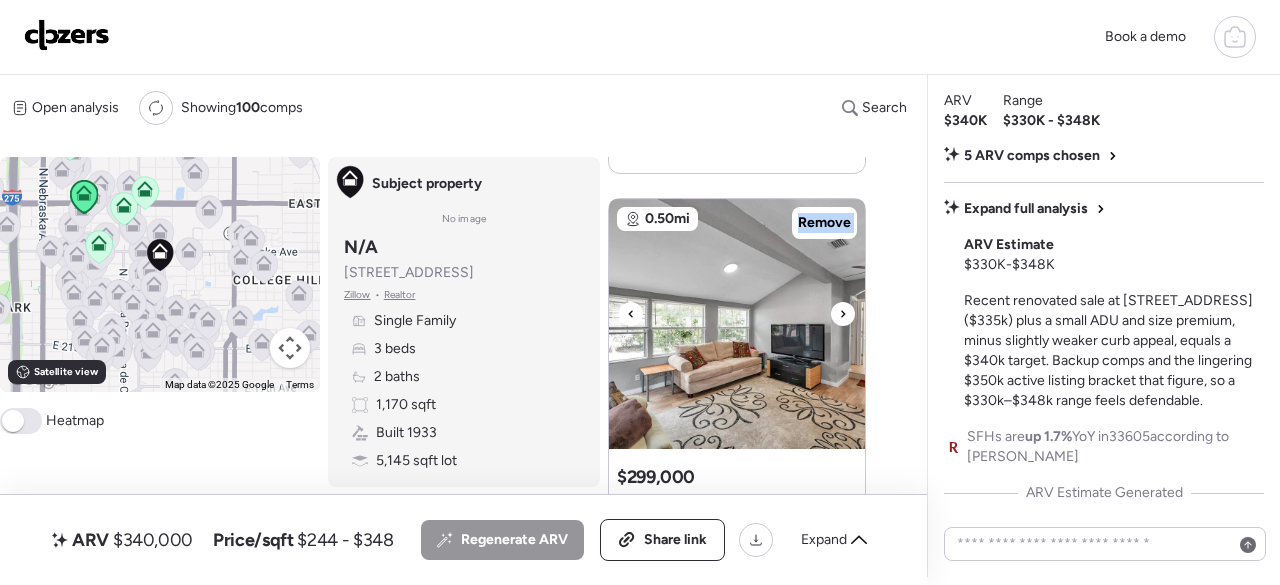 click 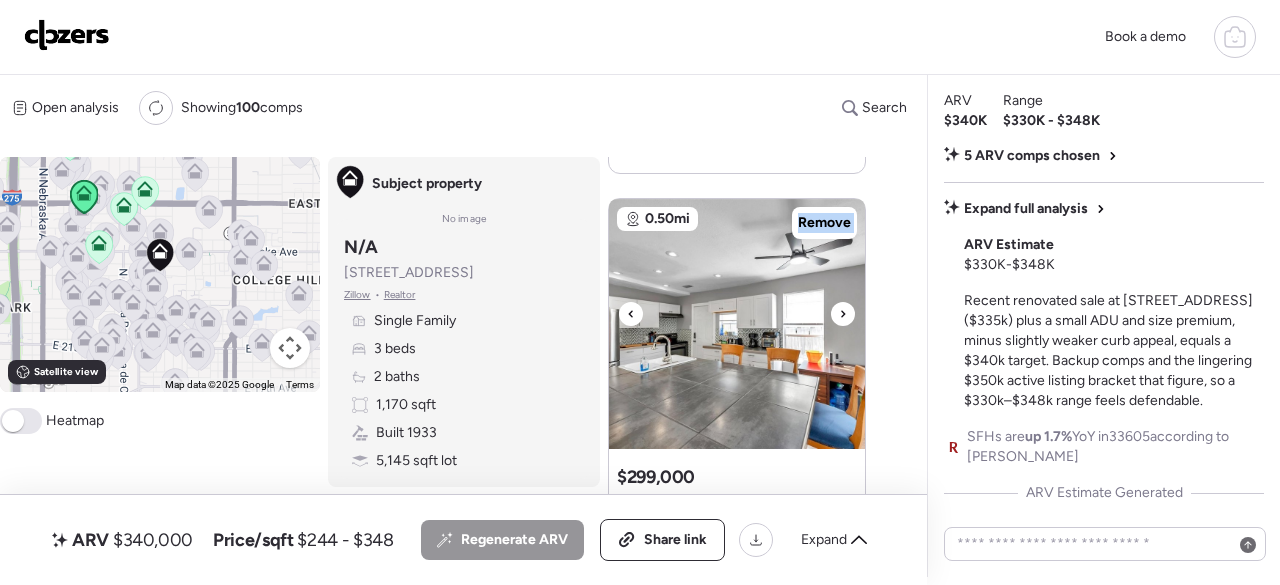 click 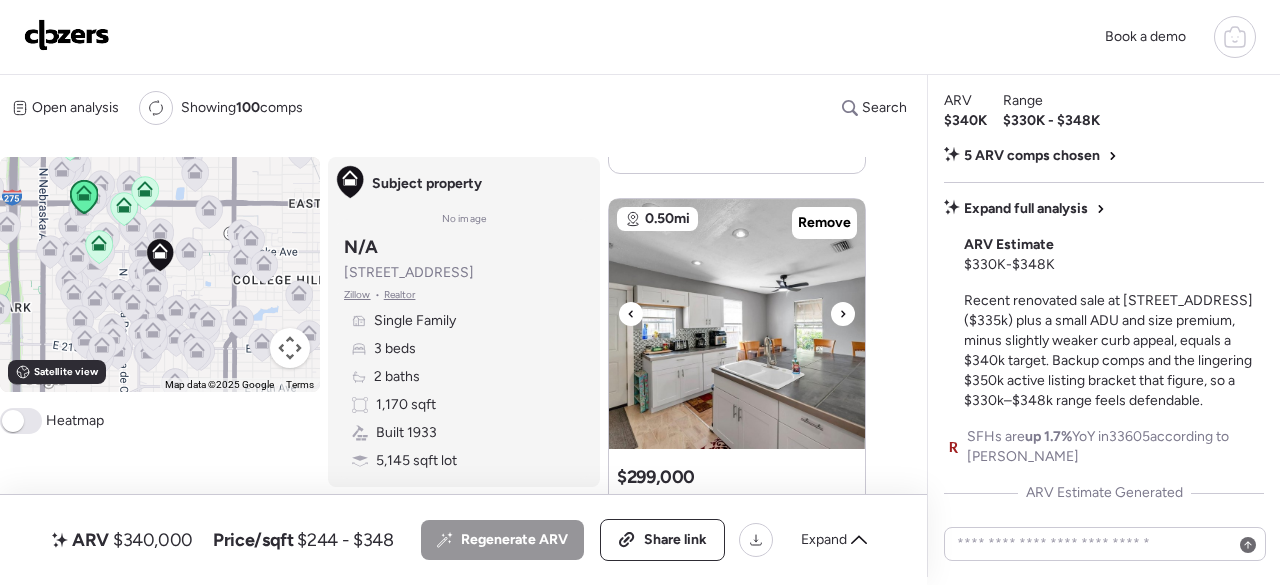 click 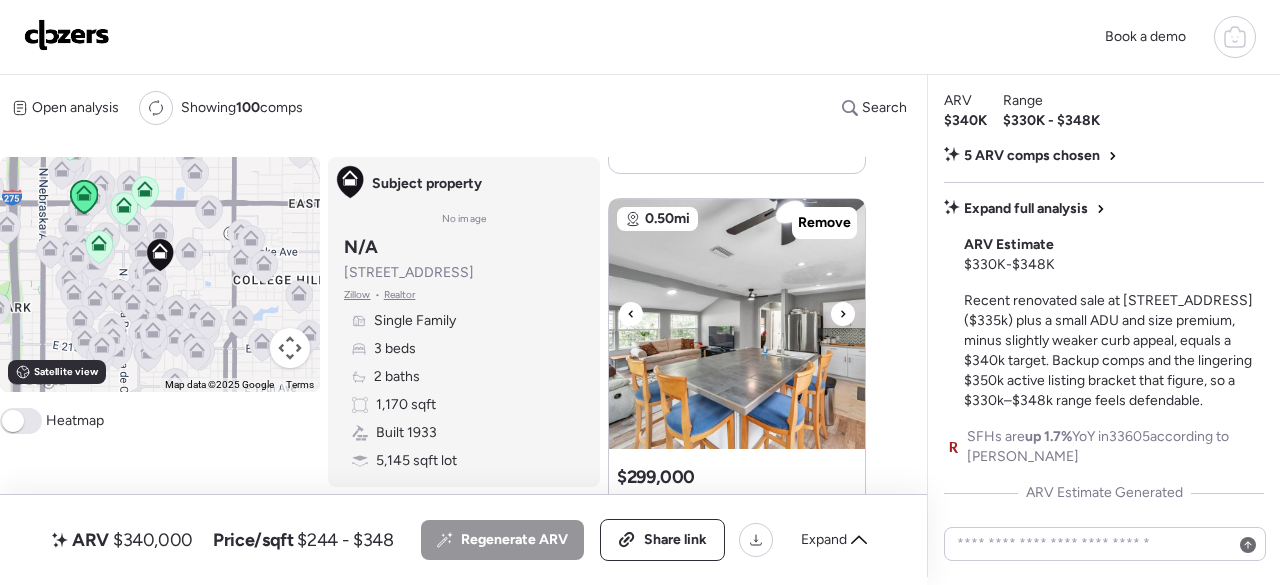 click 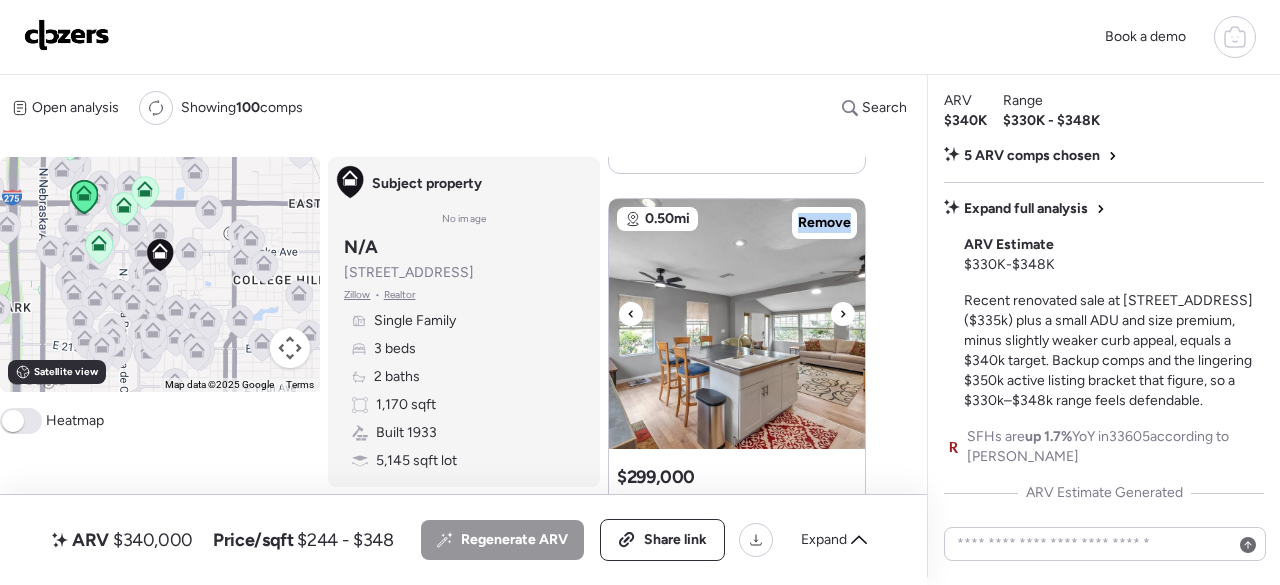 click 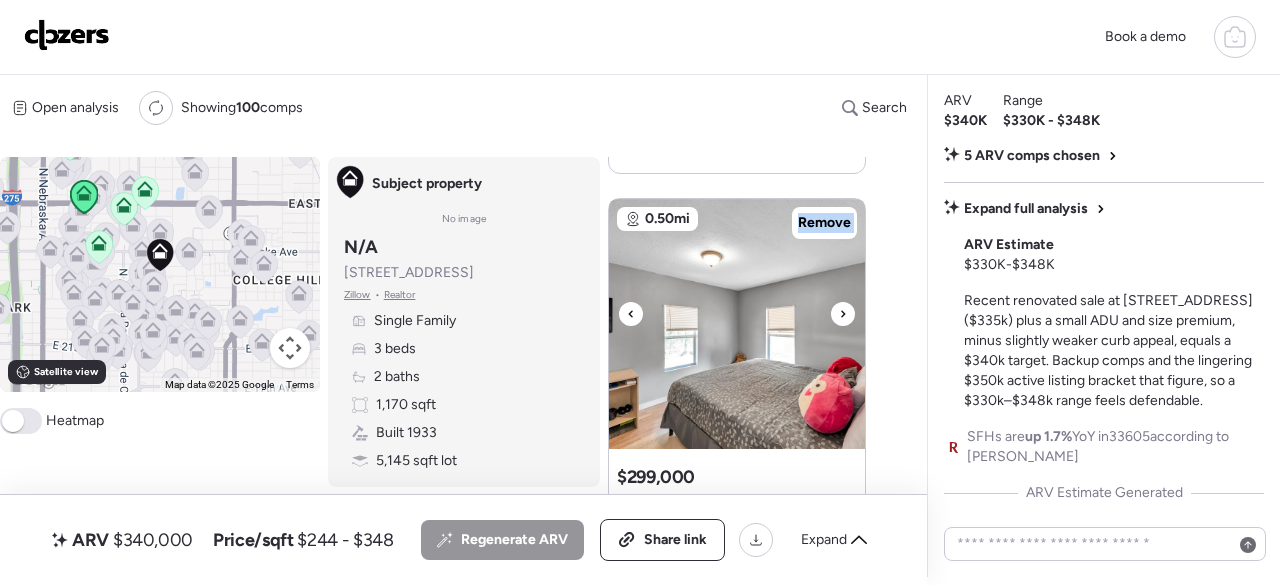 click 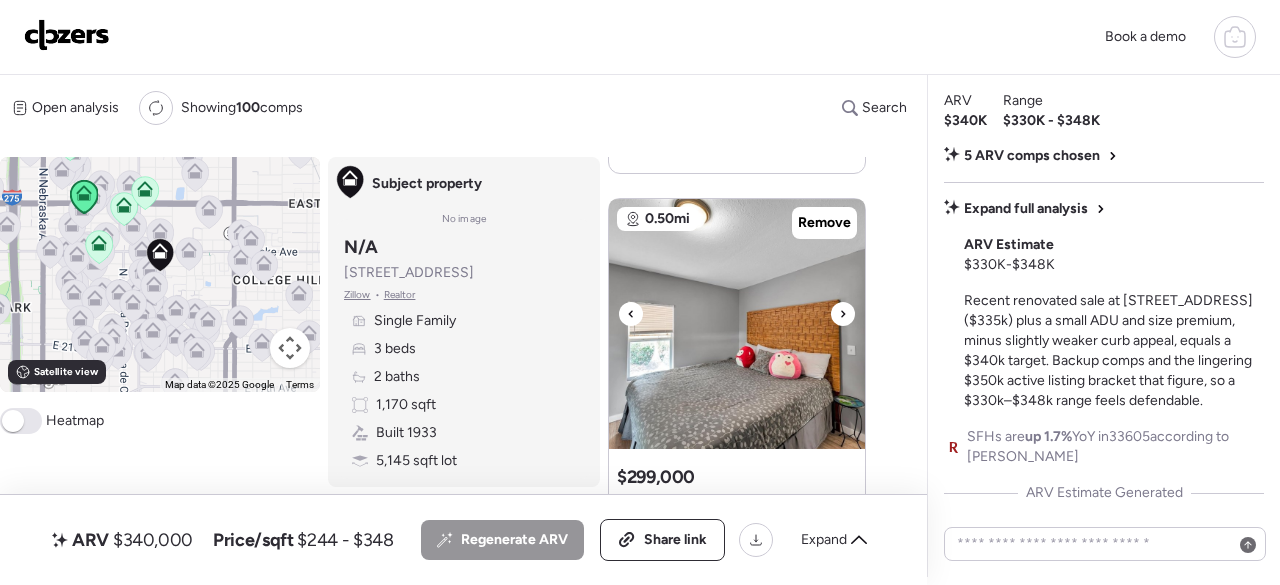 click 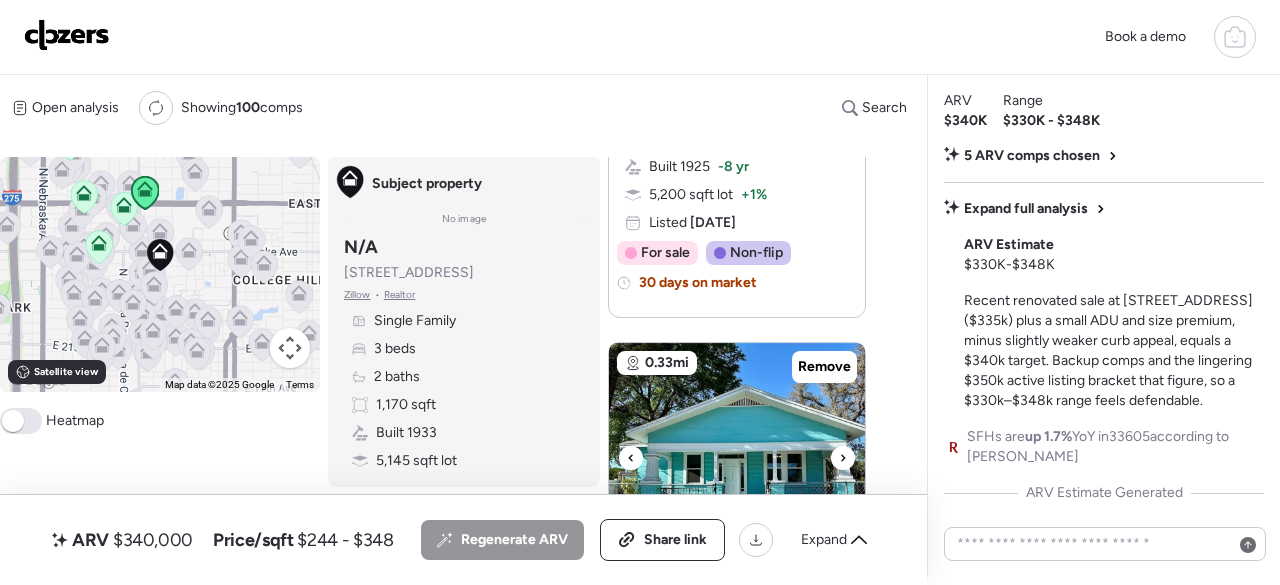 scroll, scrollTop: 666, scrollLeft: 0, axis: vertical 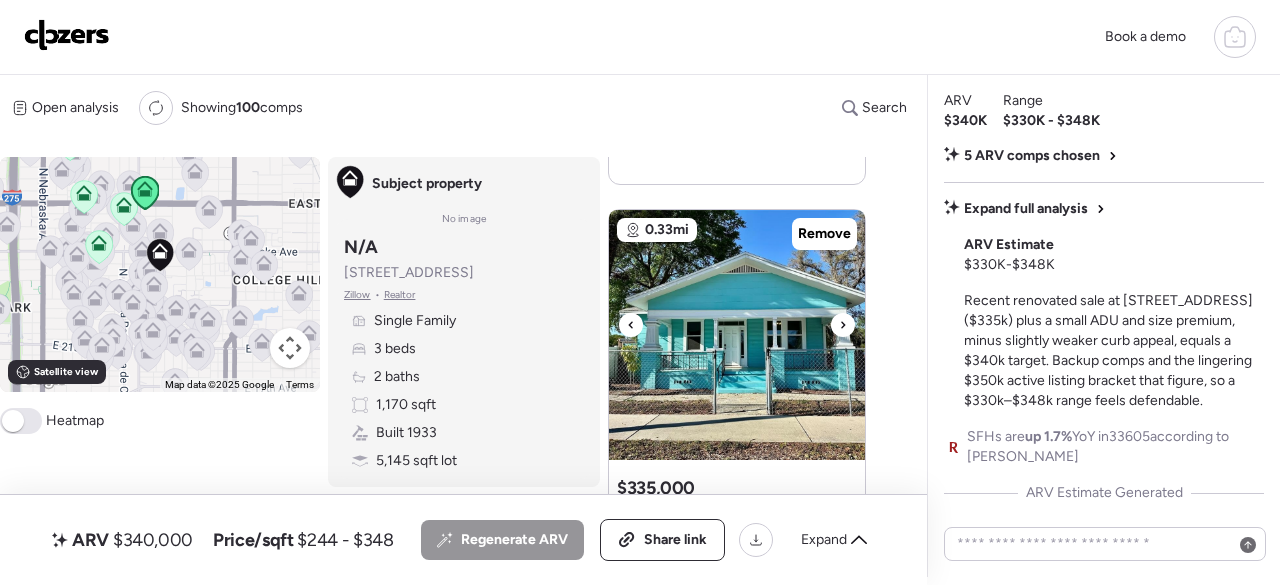 click at bounding box center [843, 325] 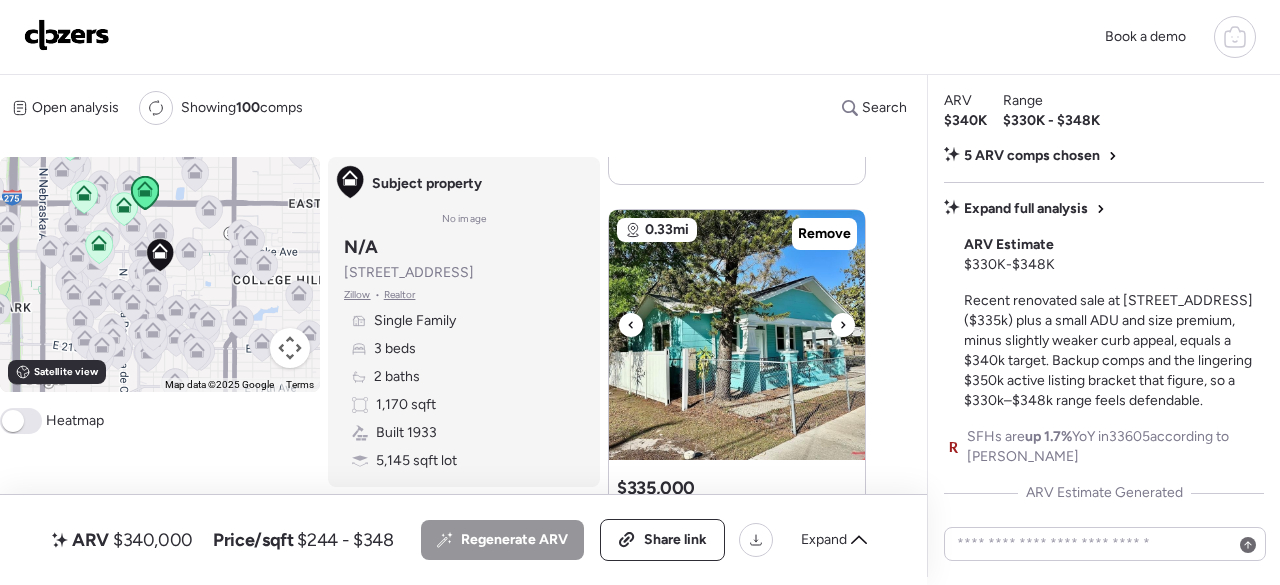 click at bounding box center (843, 325) 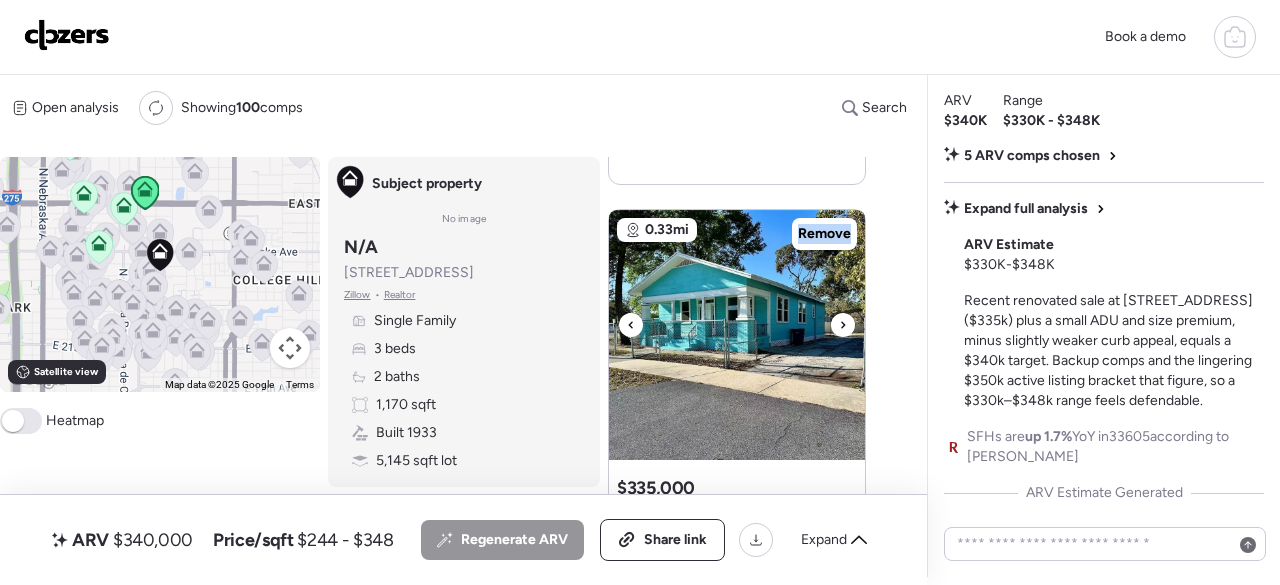 click at bounding box center [843, 325] 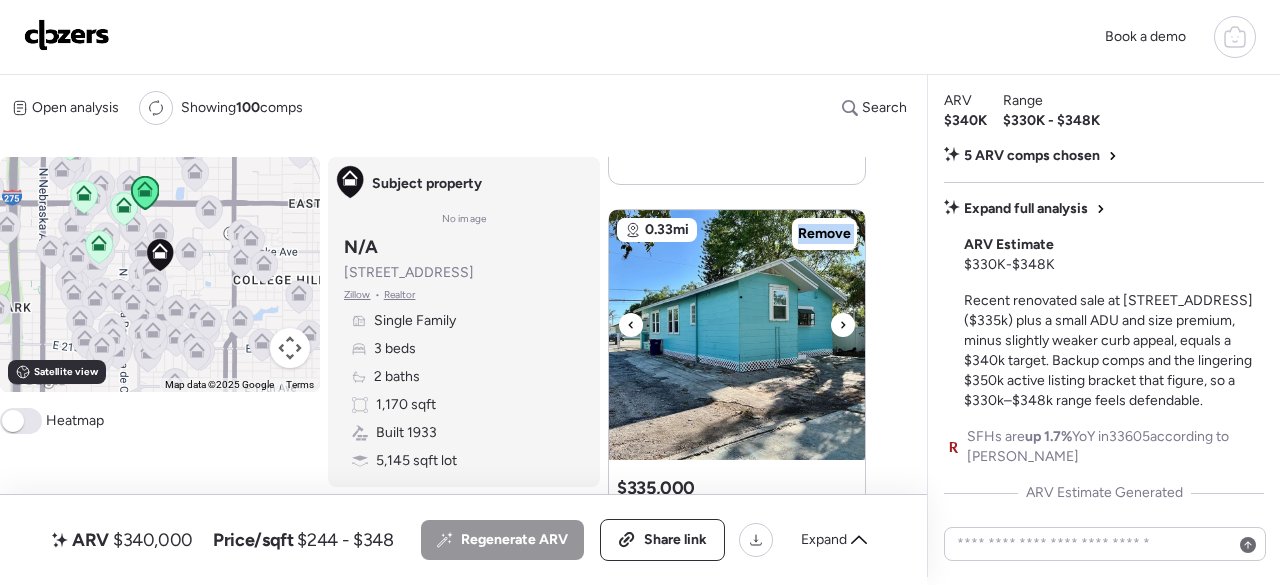 click at bounding box center (843, 325) 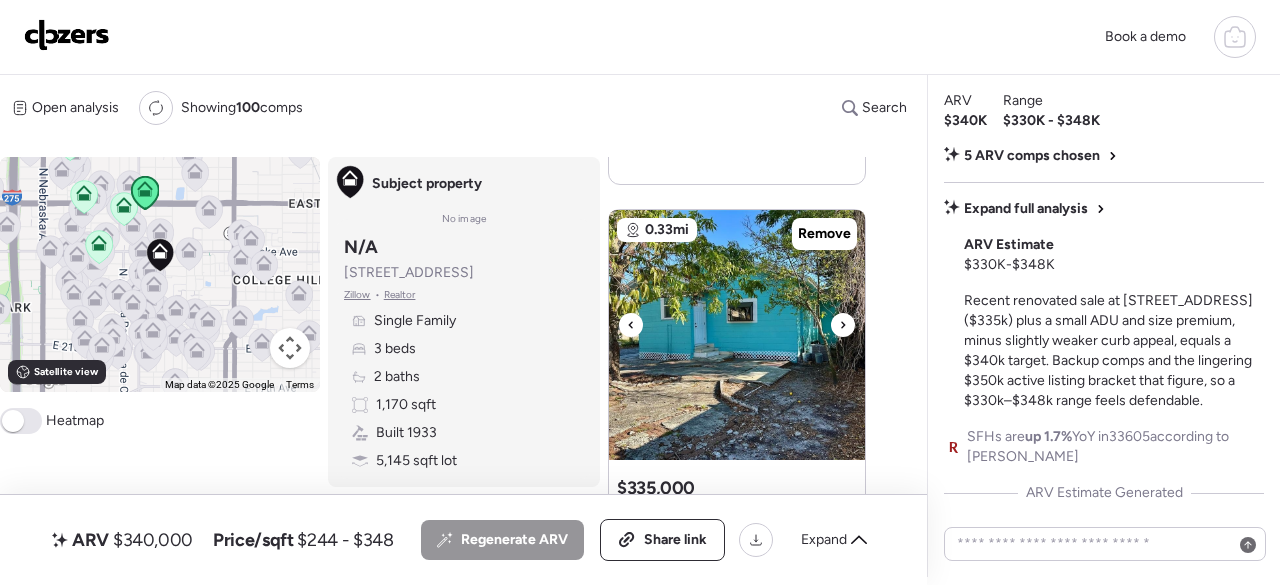 click at bounding box center [843, 325] 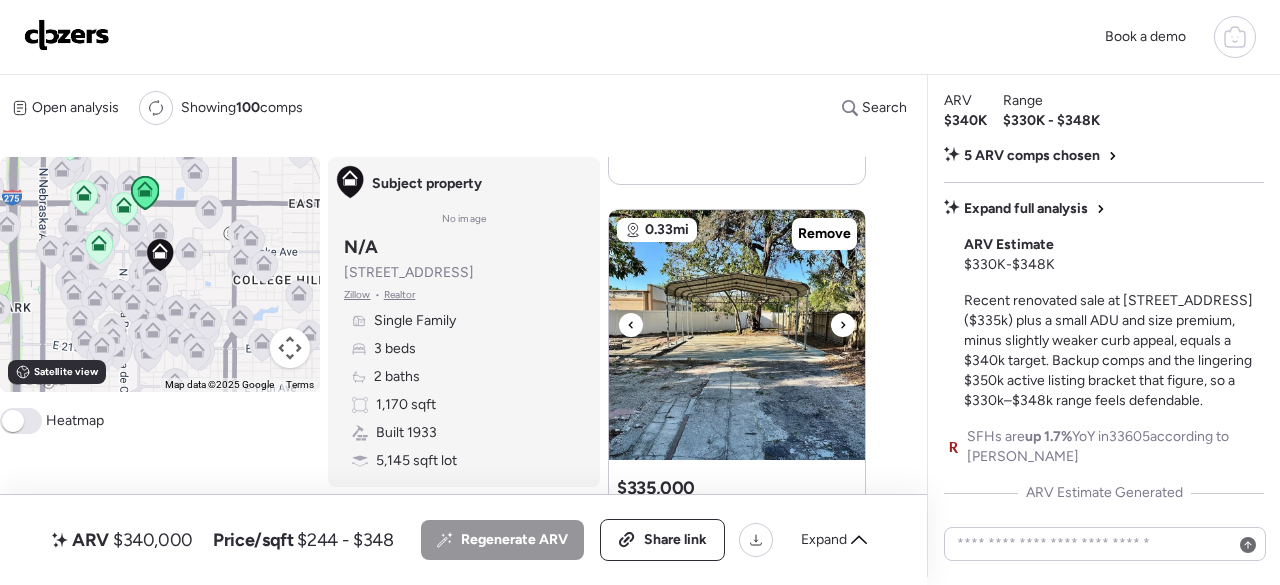 click at bounding box center [843, 325] 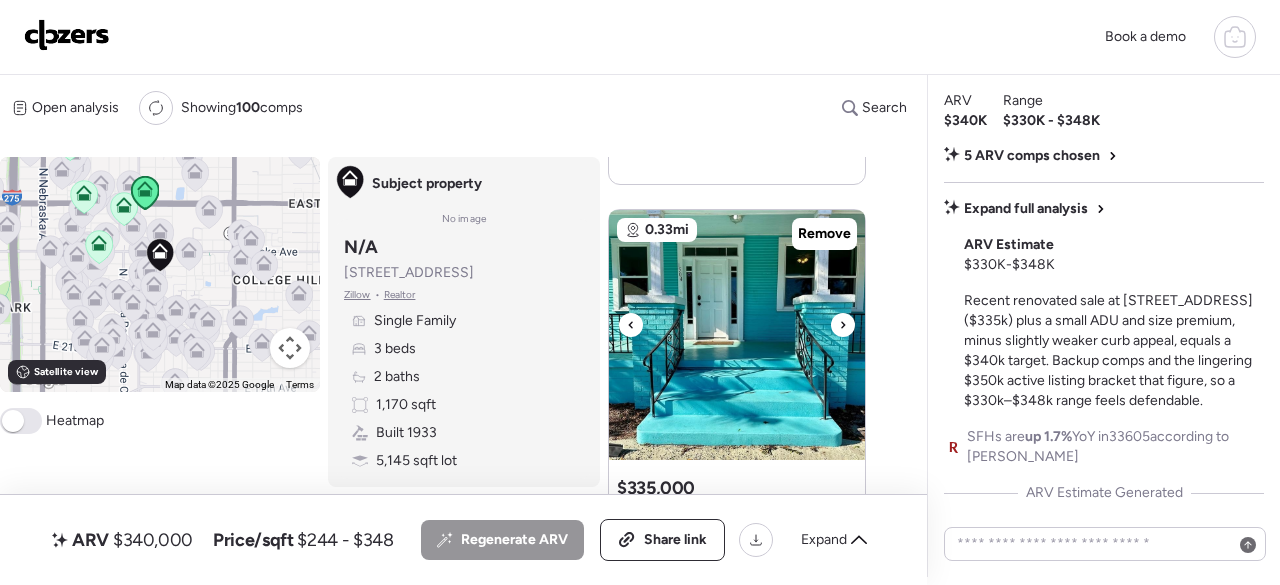 click at bounding box center [843, 325] 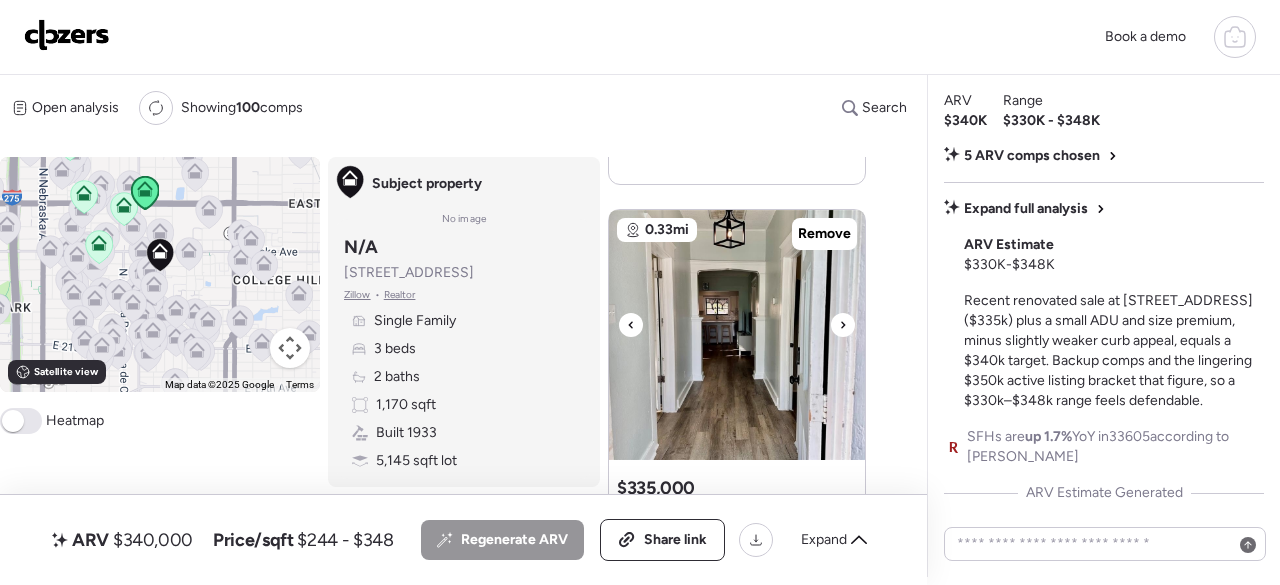 click at bounding box center (843, 325) 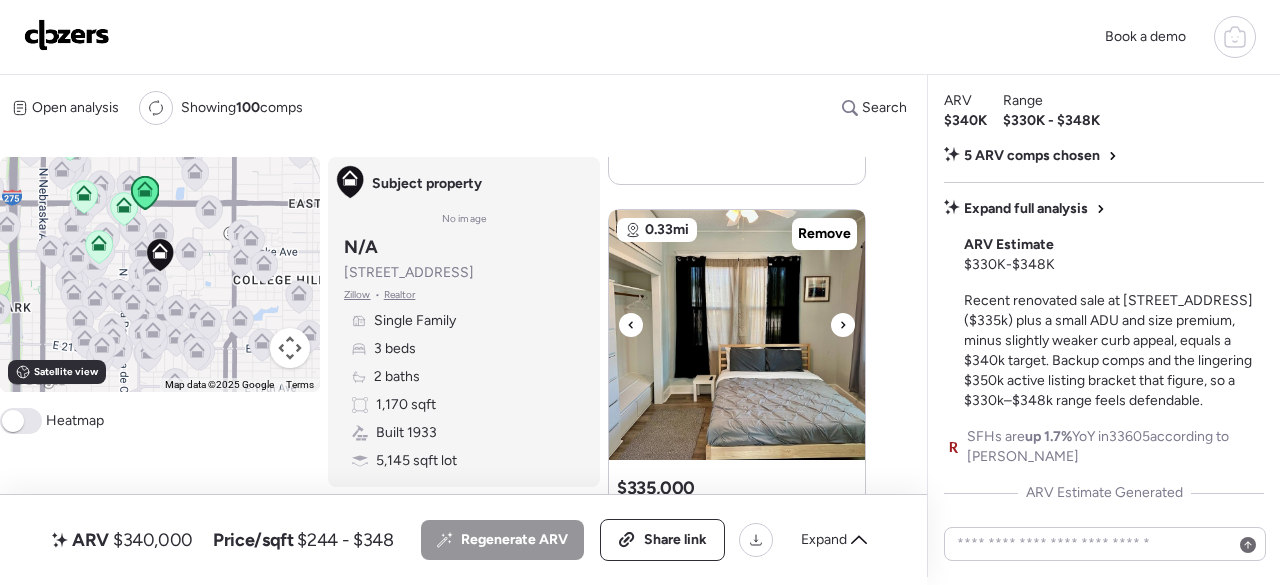 click at bounding box center (843, 325) 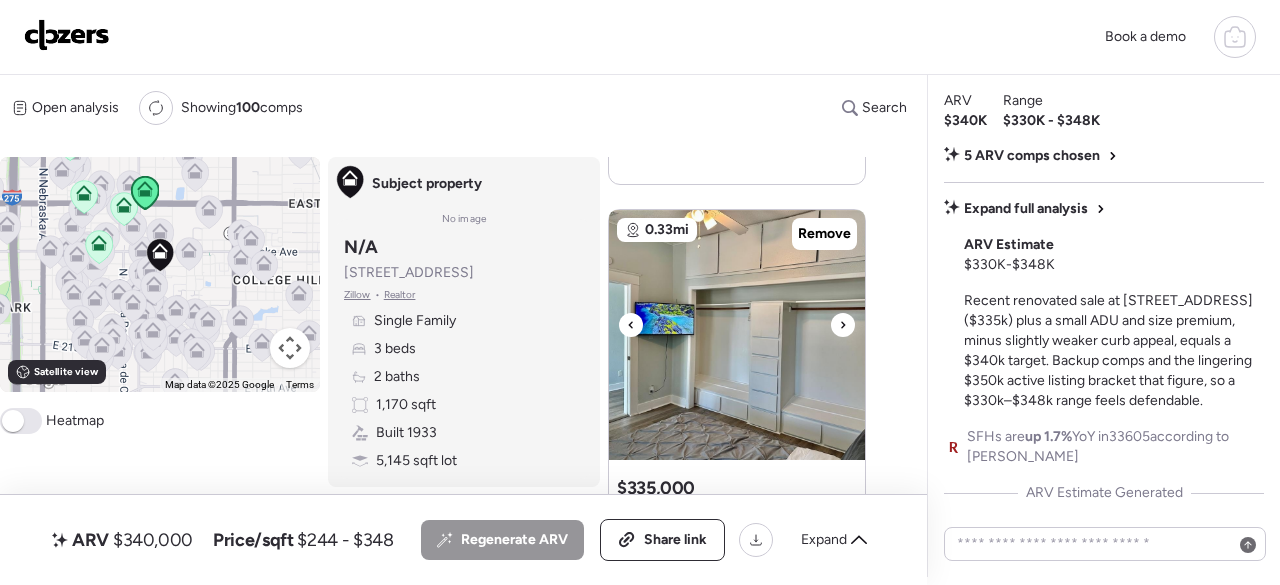 click at bounding box center (843, 325) 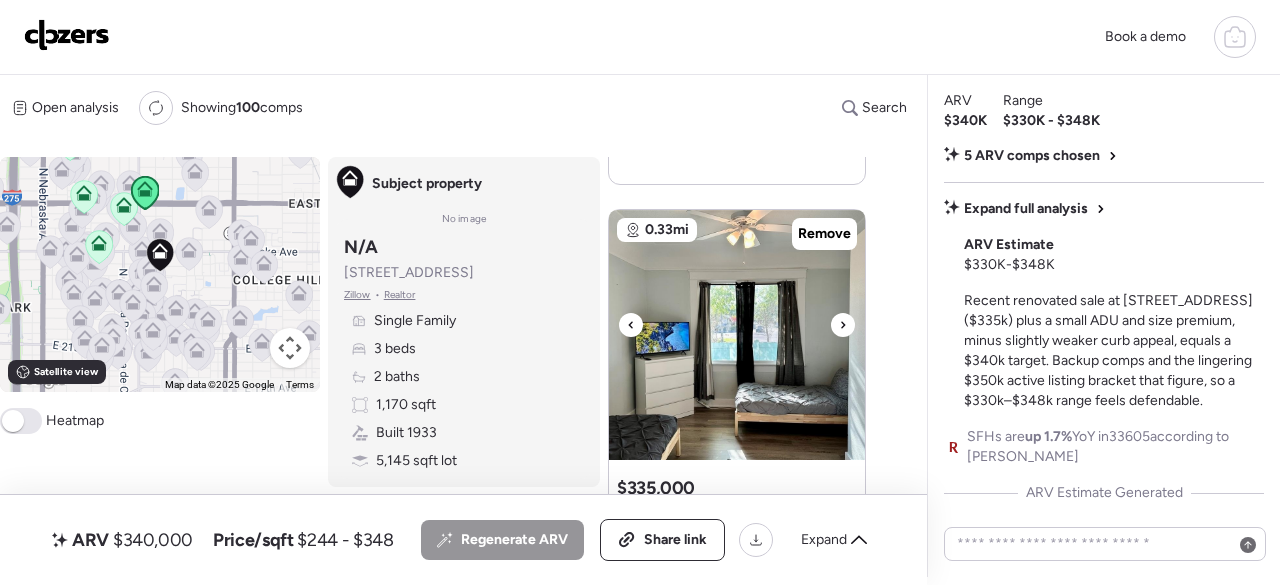click at bounding box center (843, 325) 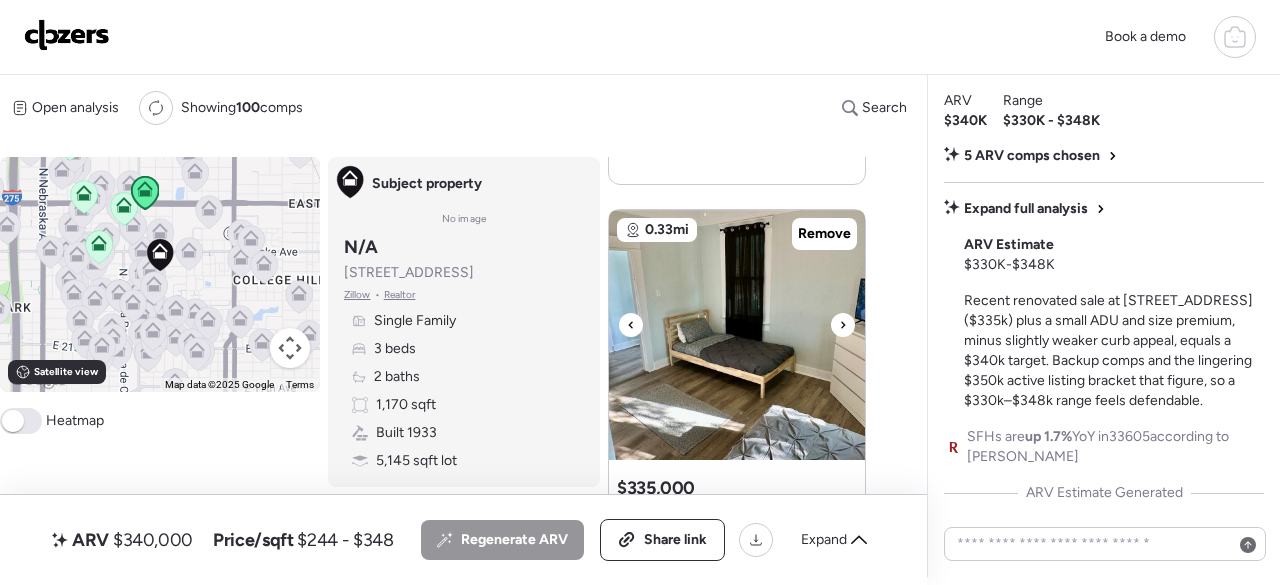 click at bounding box center [843, 325] 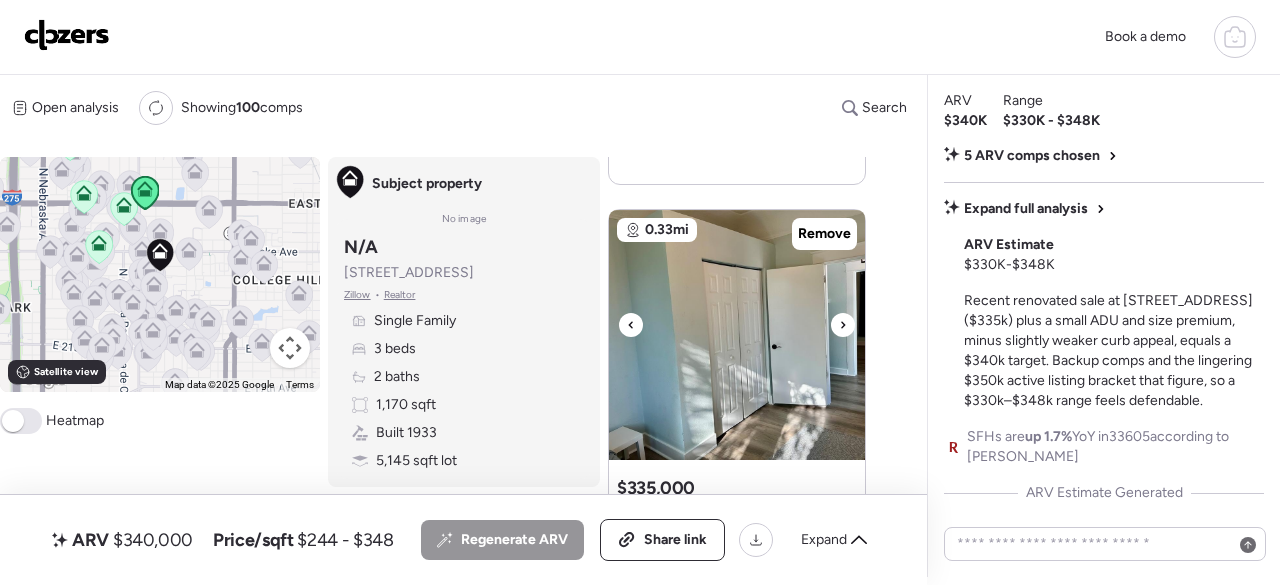 click at bounding box center [843, 325] 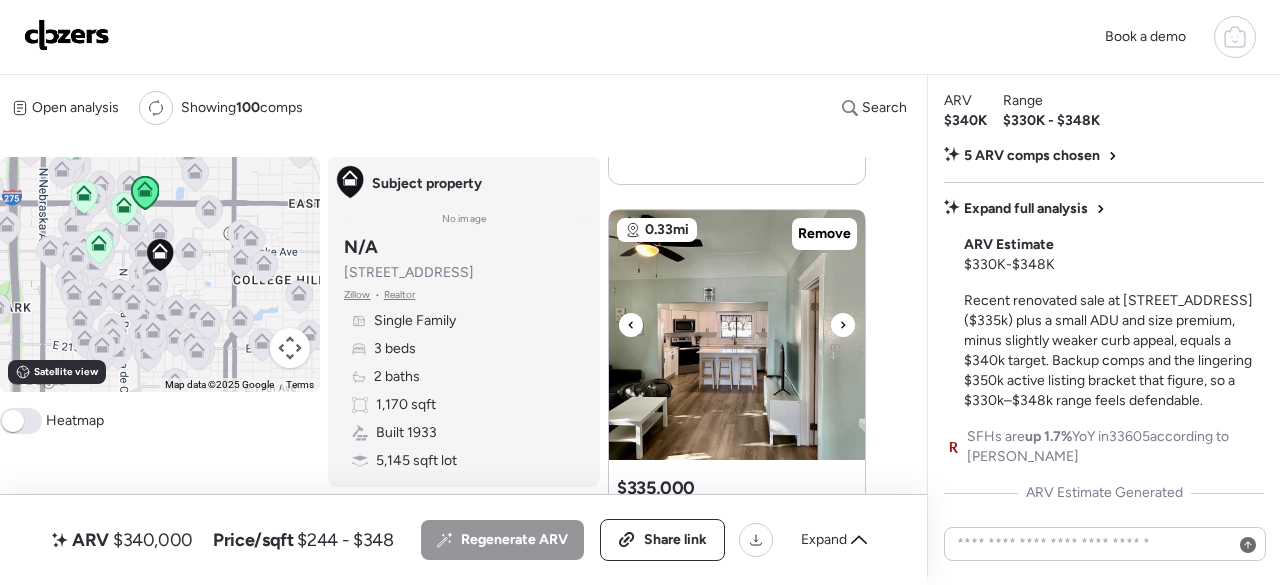 click at bounding box center [843, 325] 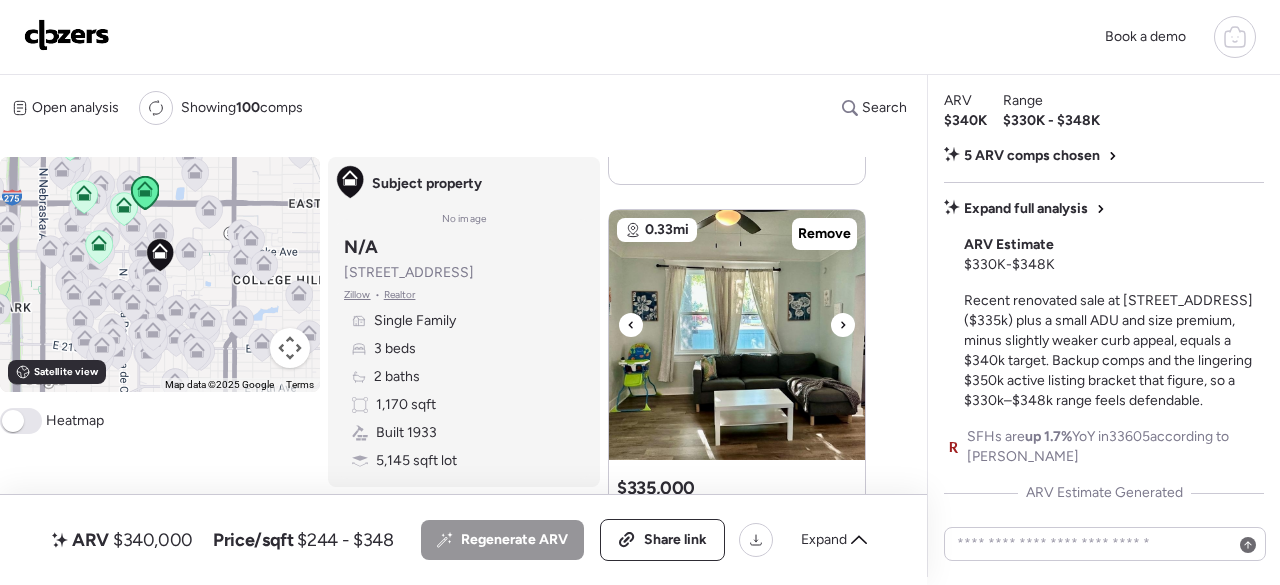 click at bounding box center (843, 325) 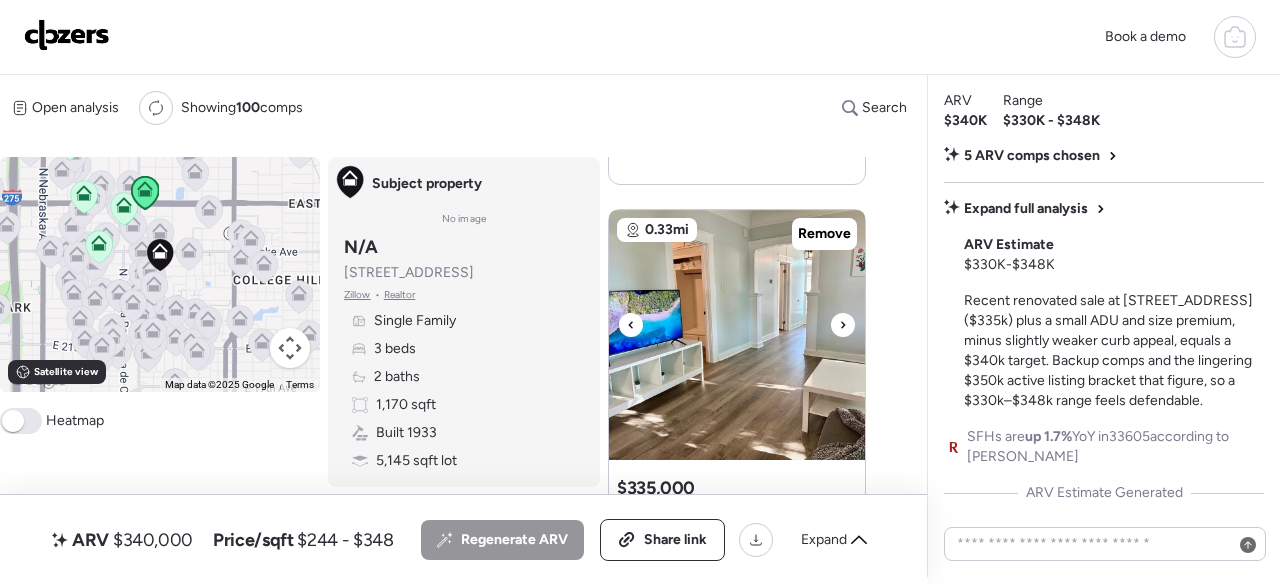 click at bounding box center [843, 325] 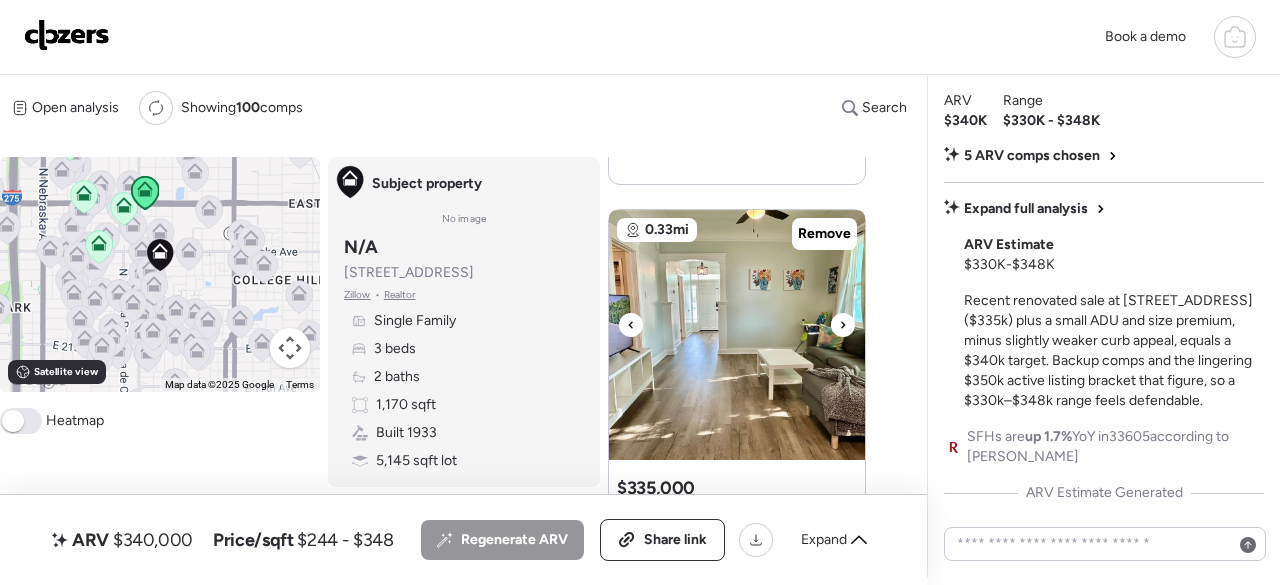 click at bounding box center (843, 325) 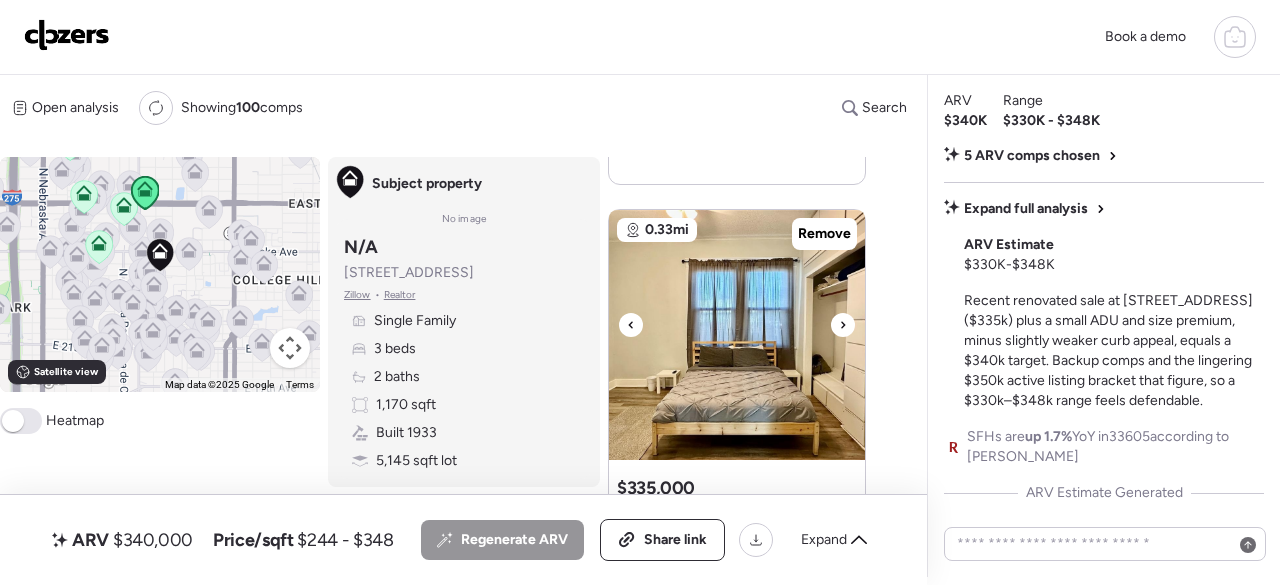 click at bounding box center (843, 325) 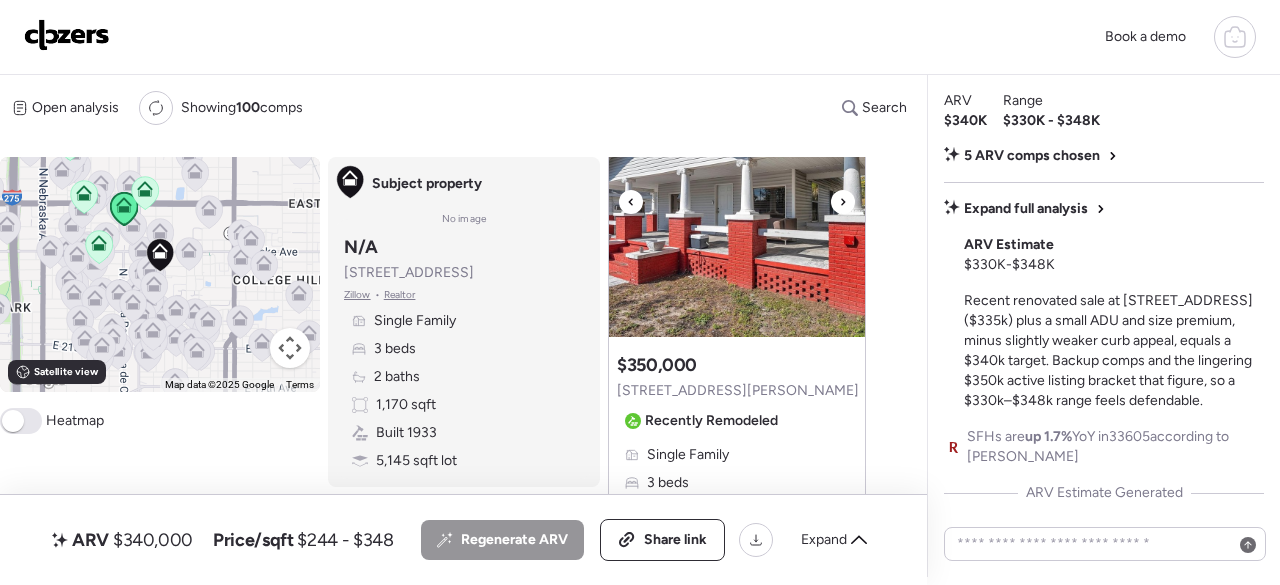 scroll, scrollTop: 0, scrollLeft: 0, axis: both 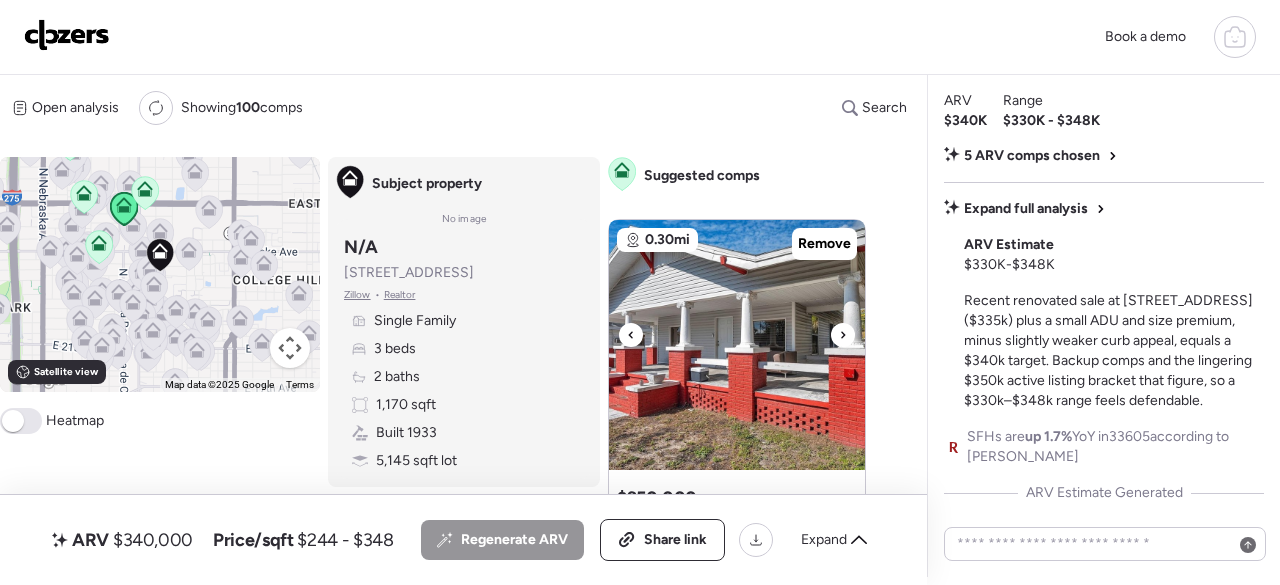 click 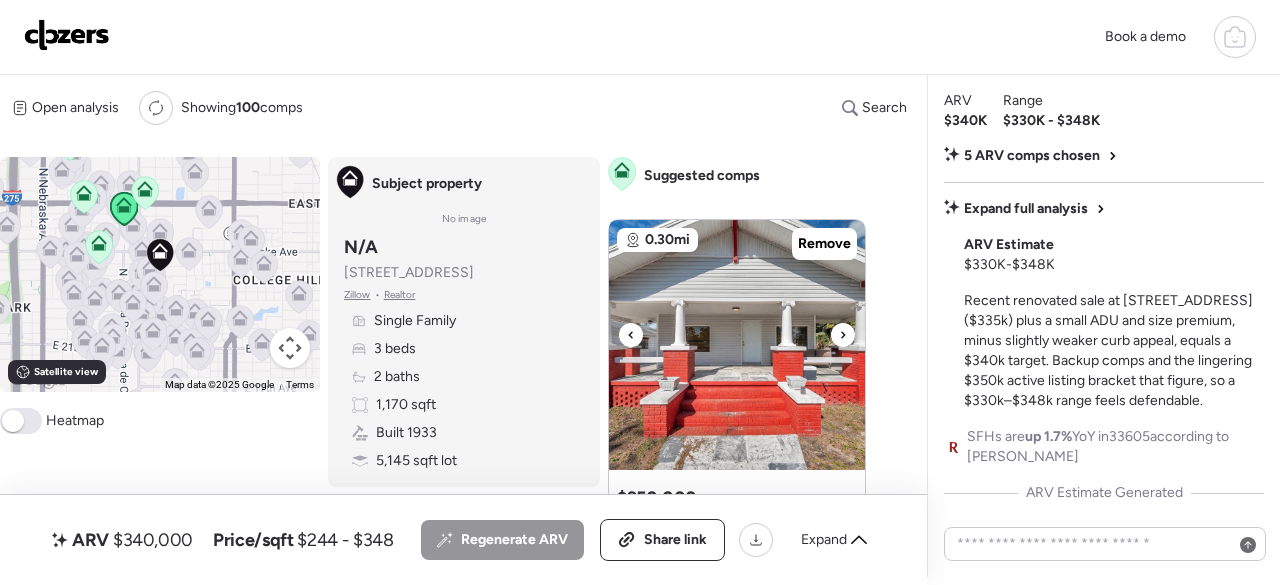 click 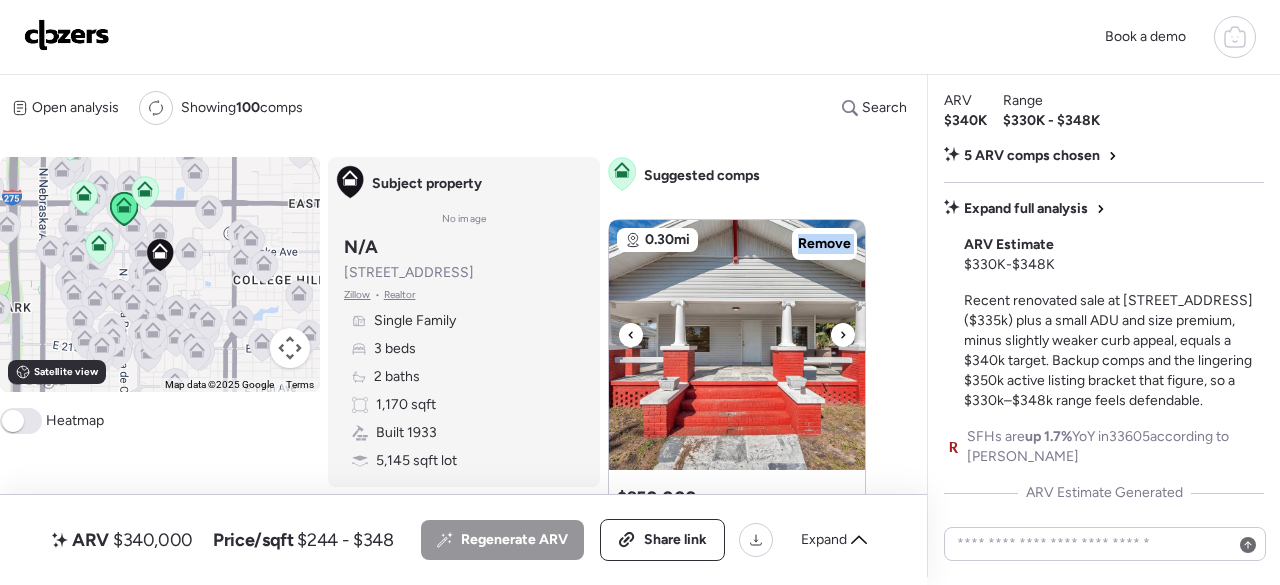 click 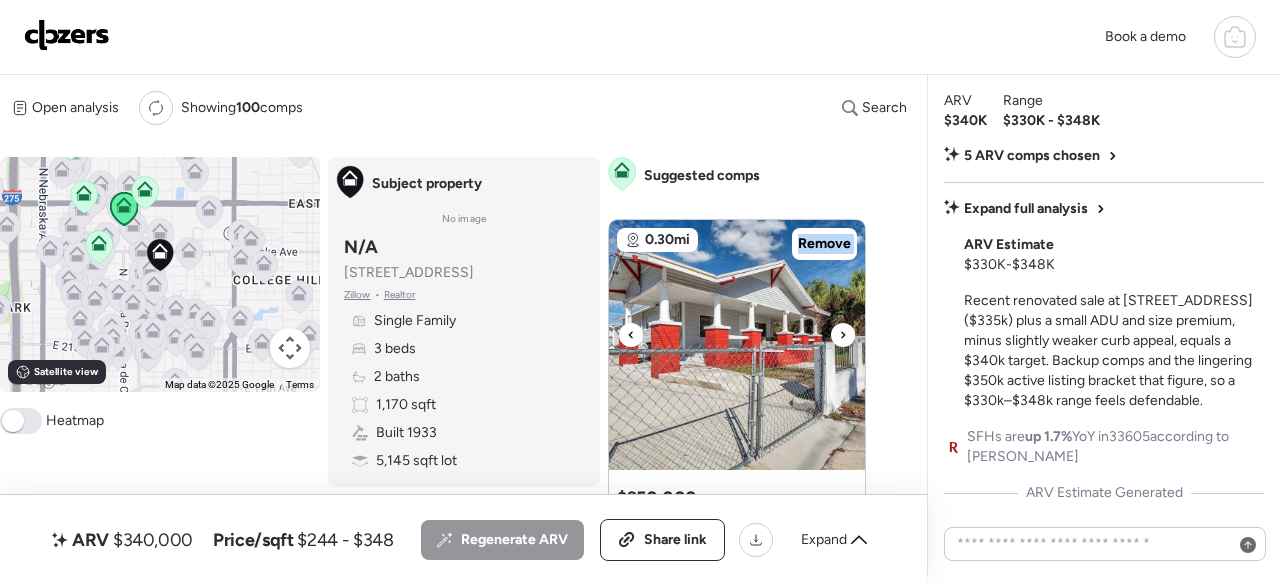click 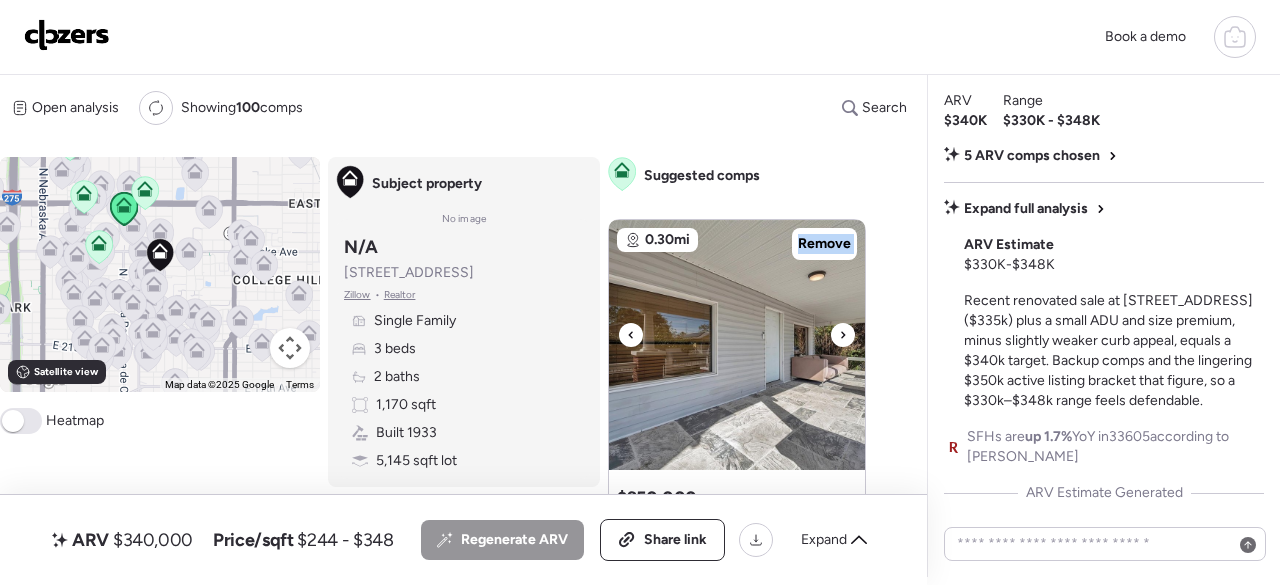 click 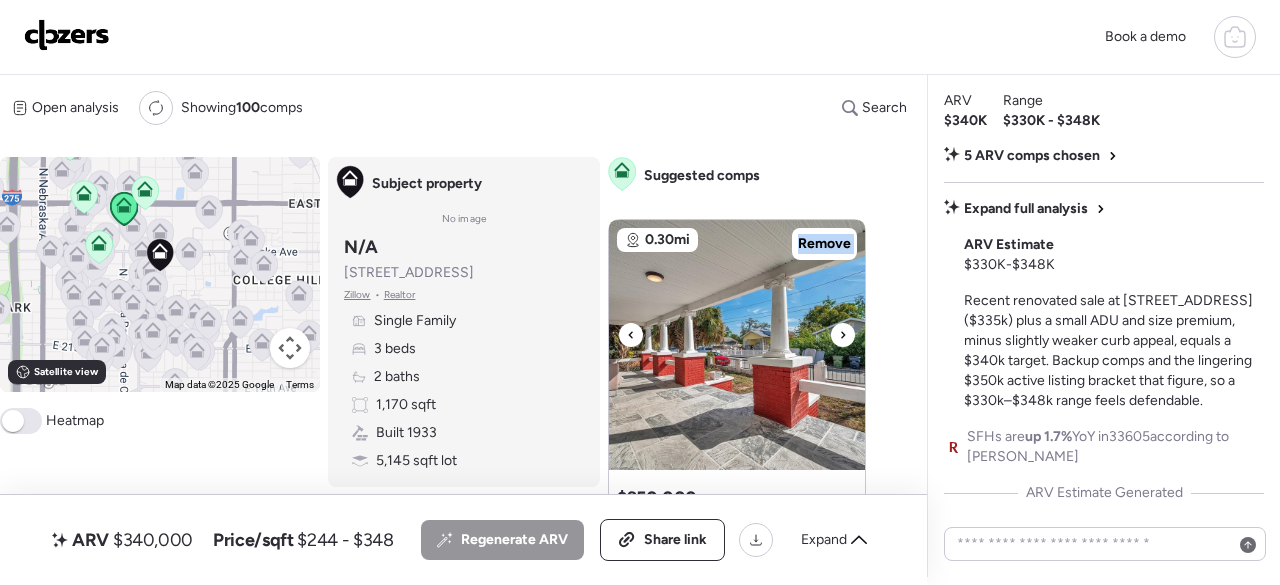 click 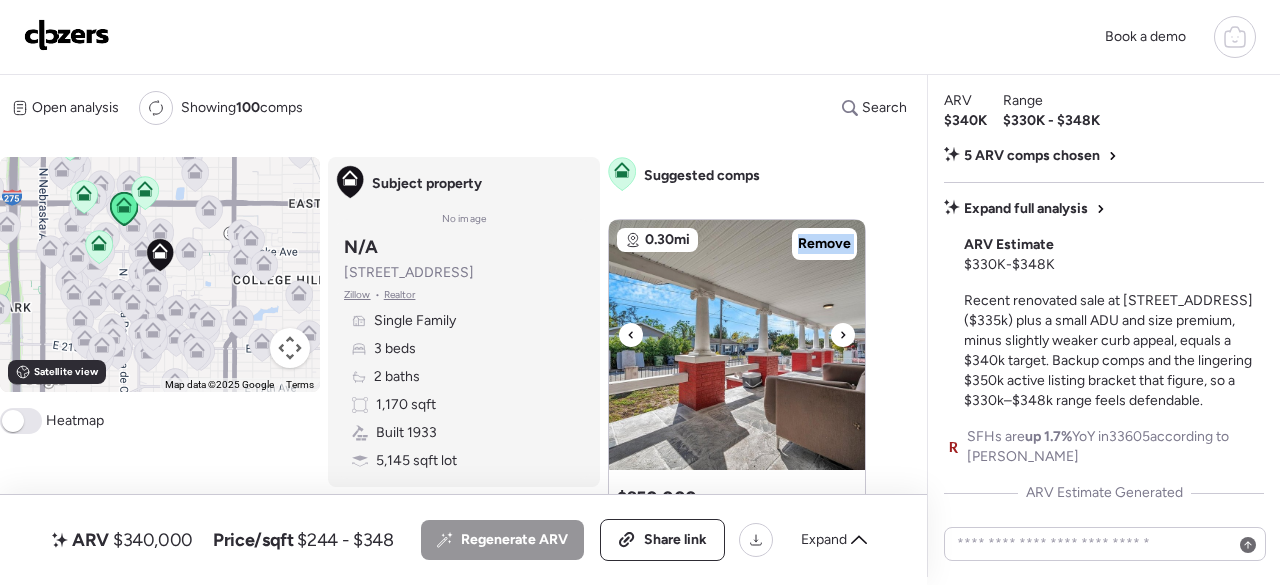 click 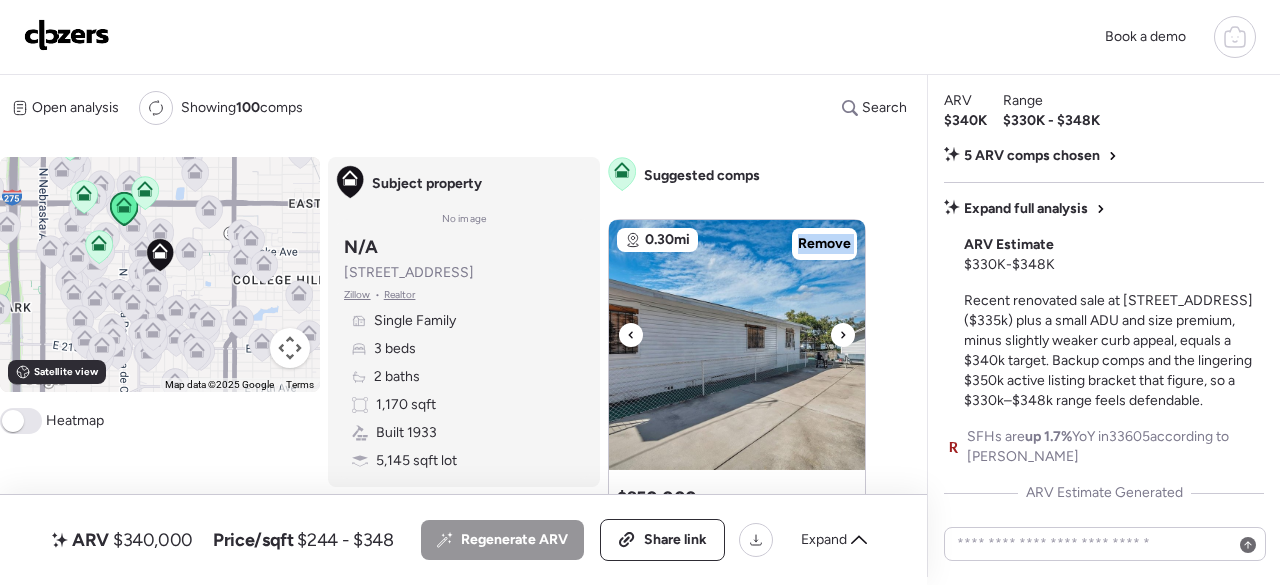 click 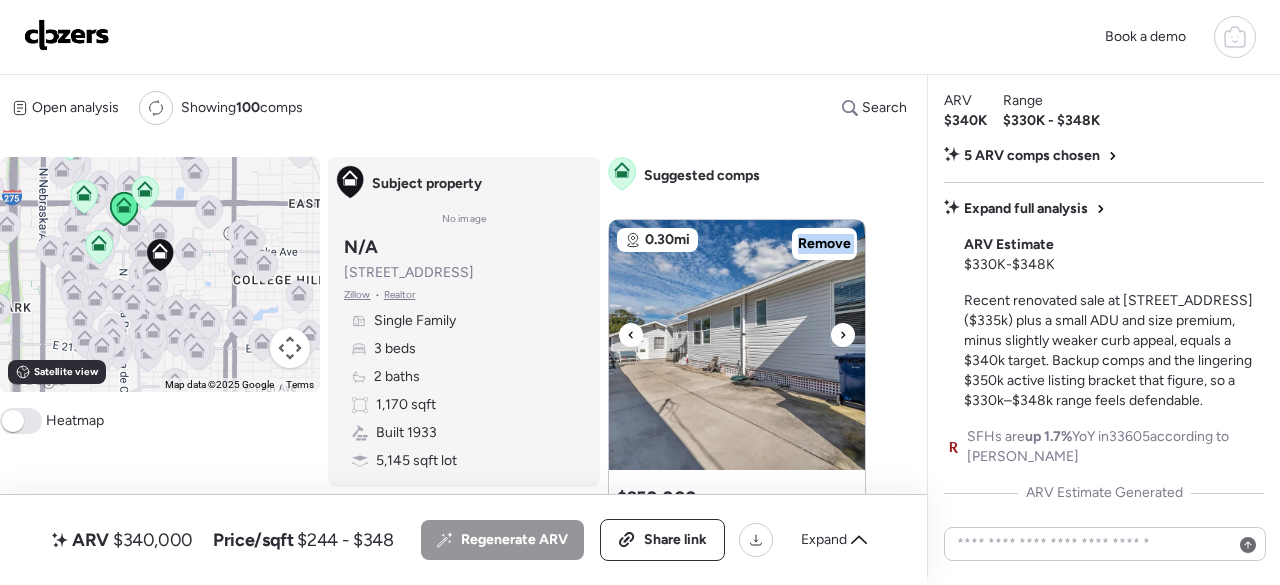 click 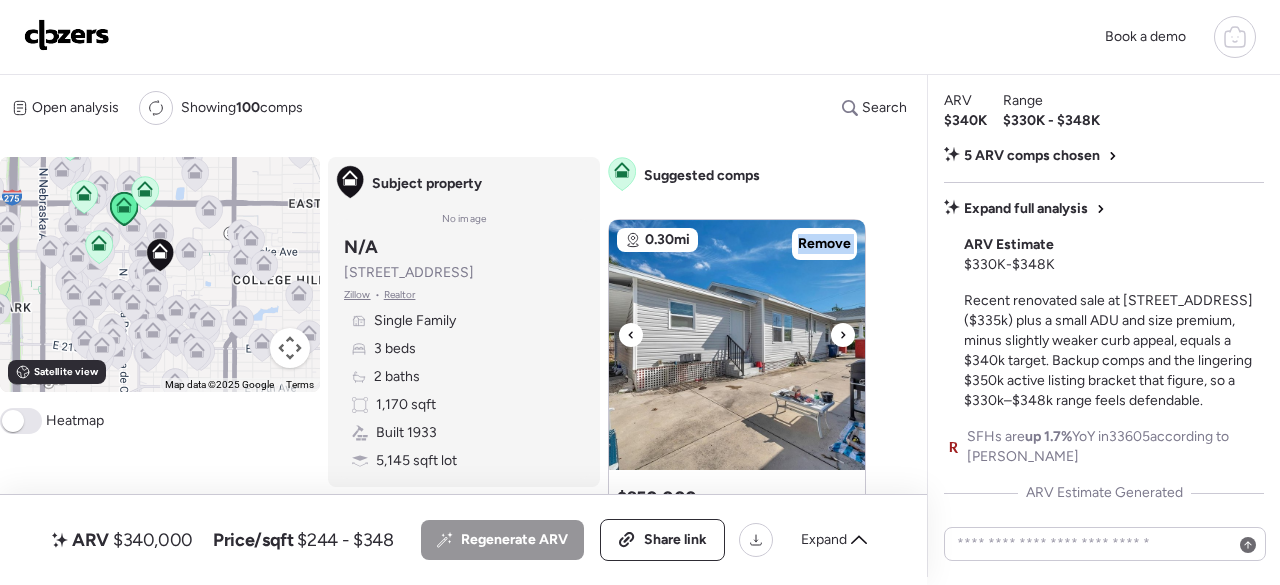 click 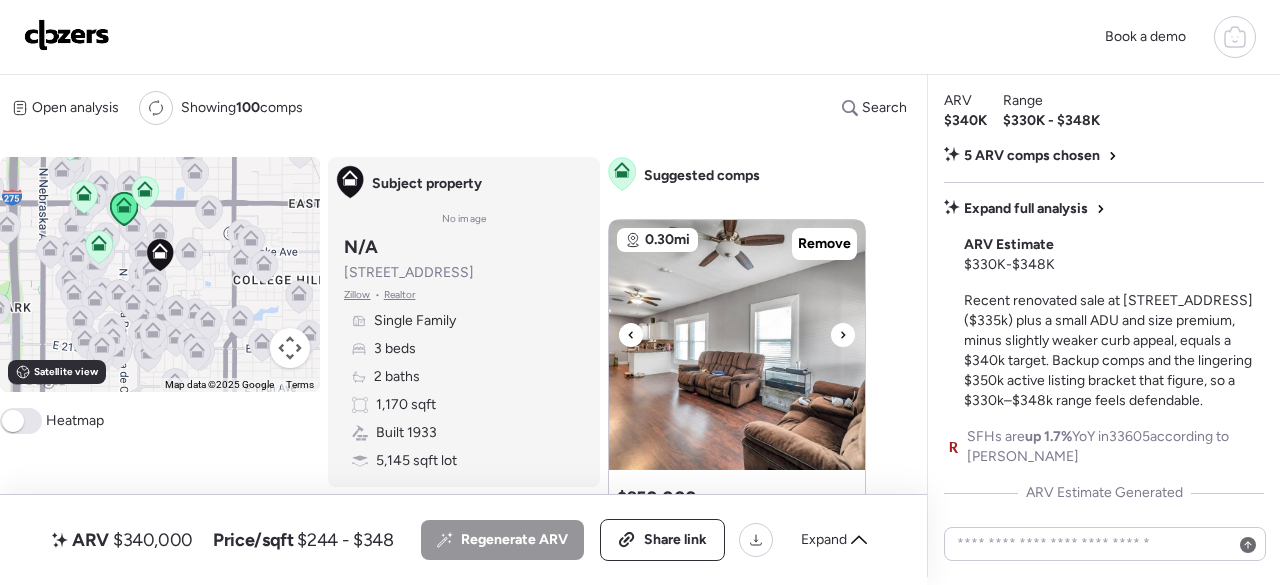click 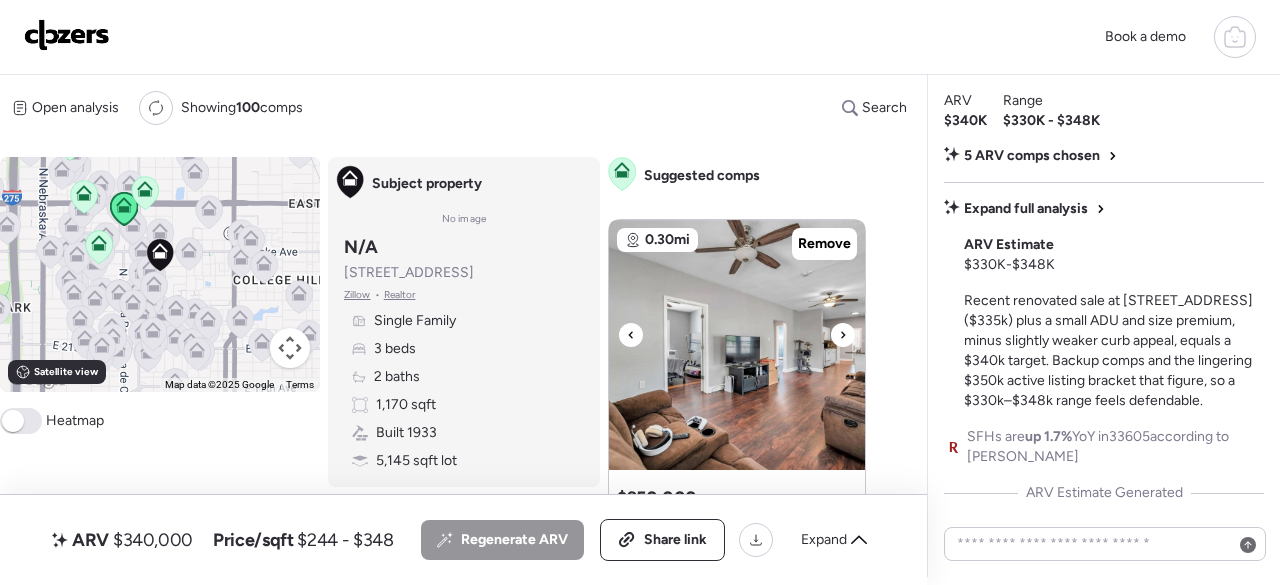 click 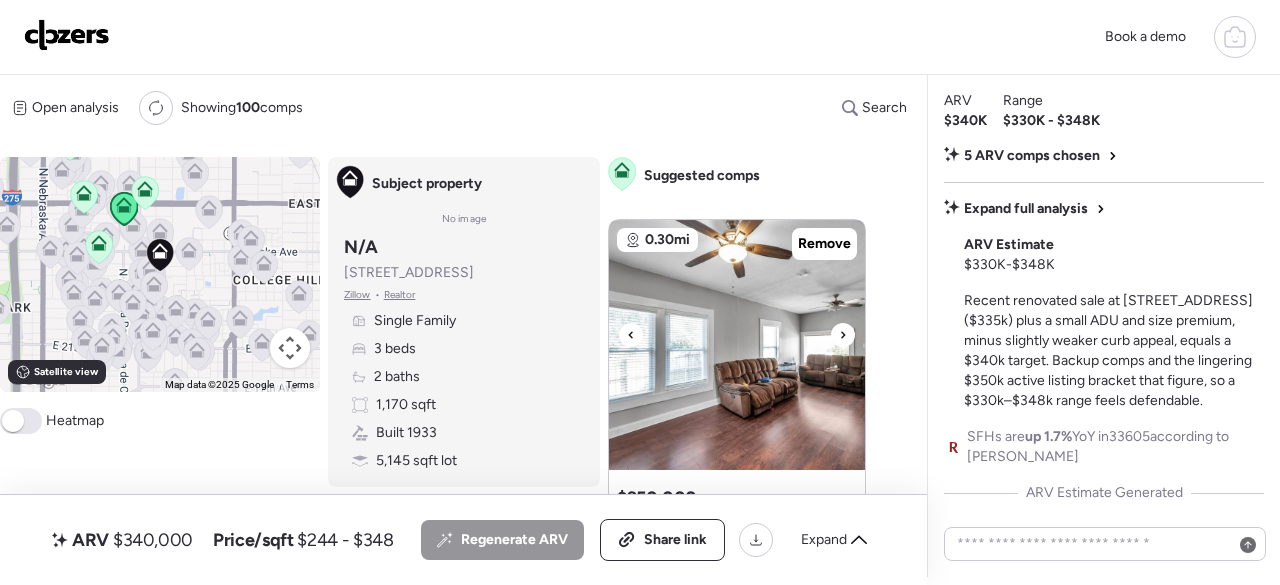 click 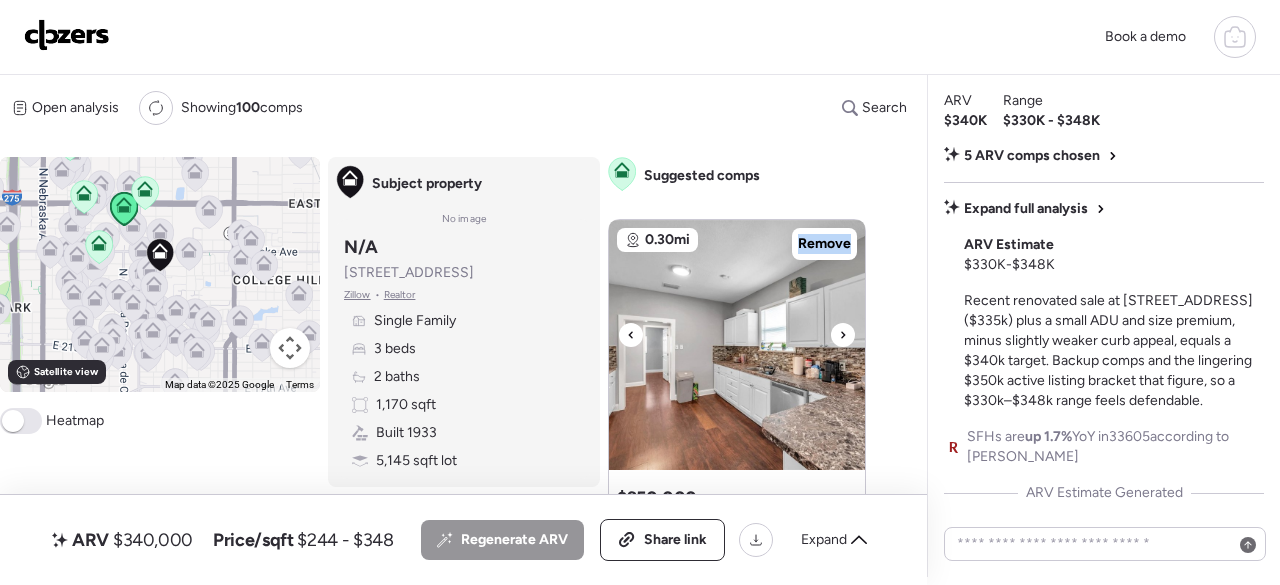 click 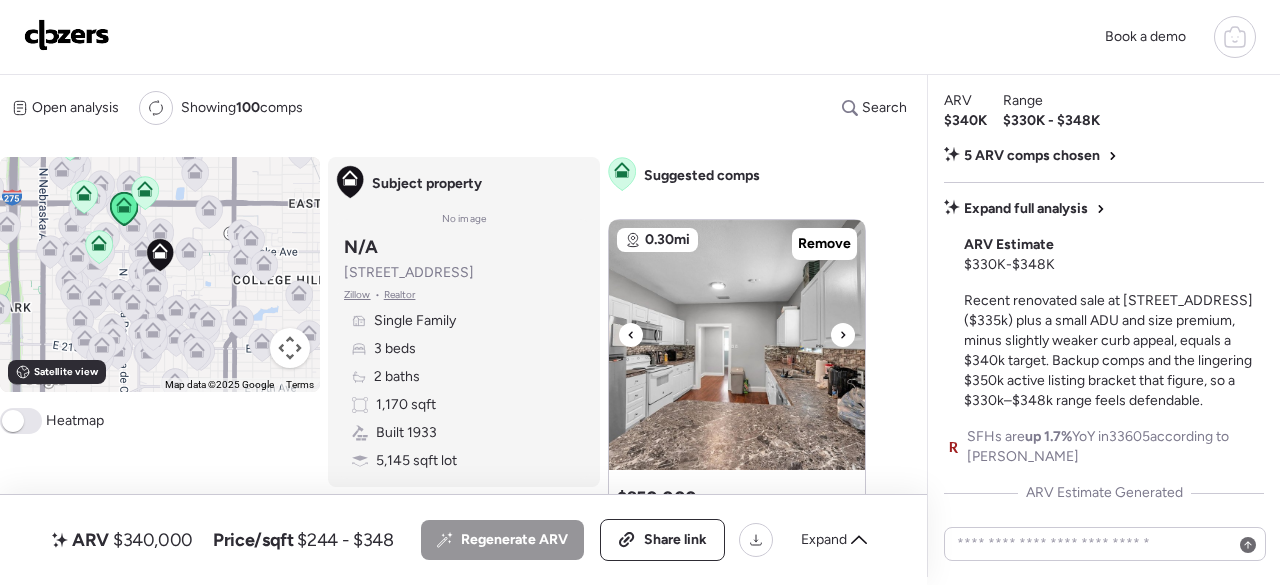 click 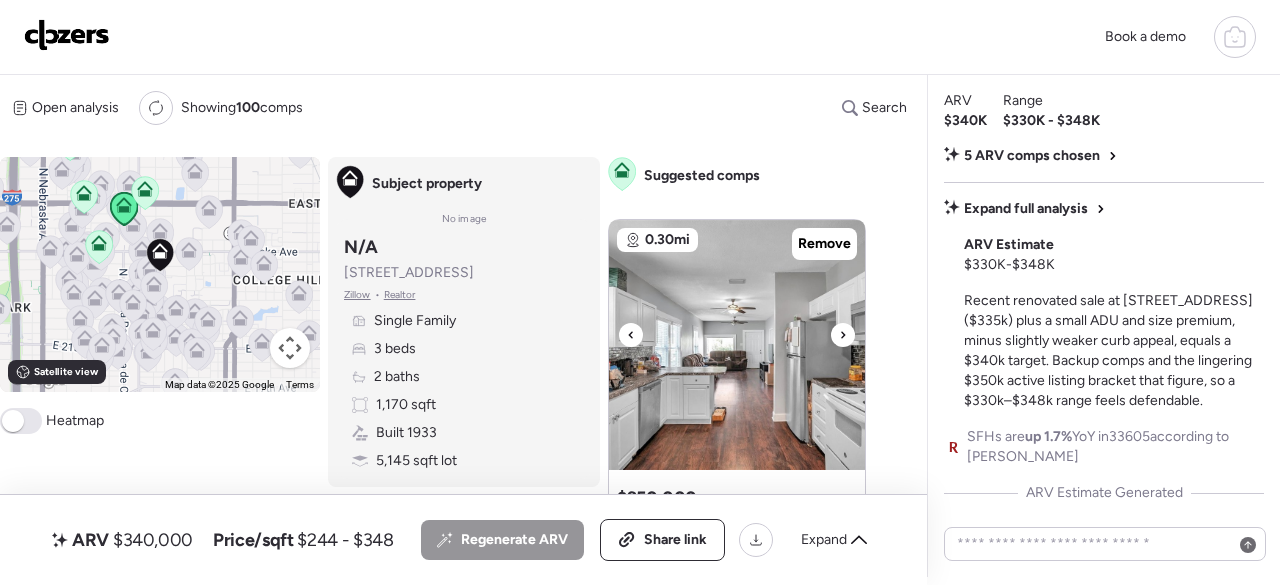 click 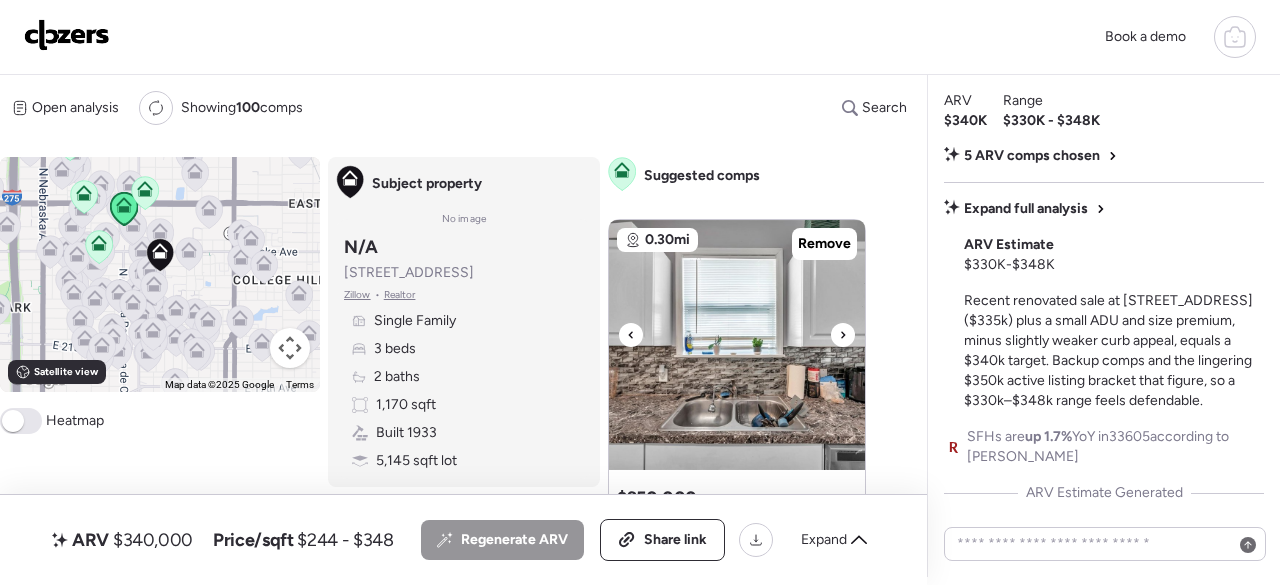 click 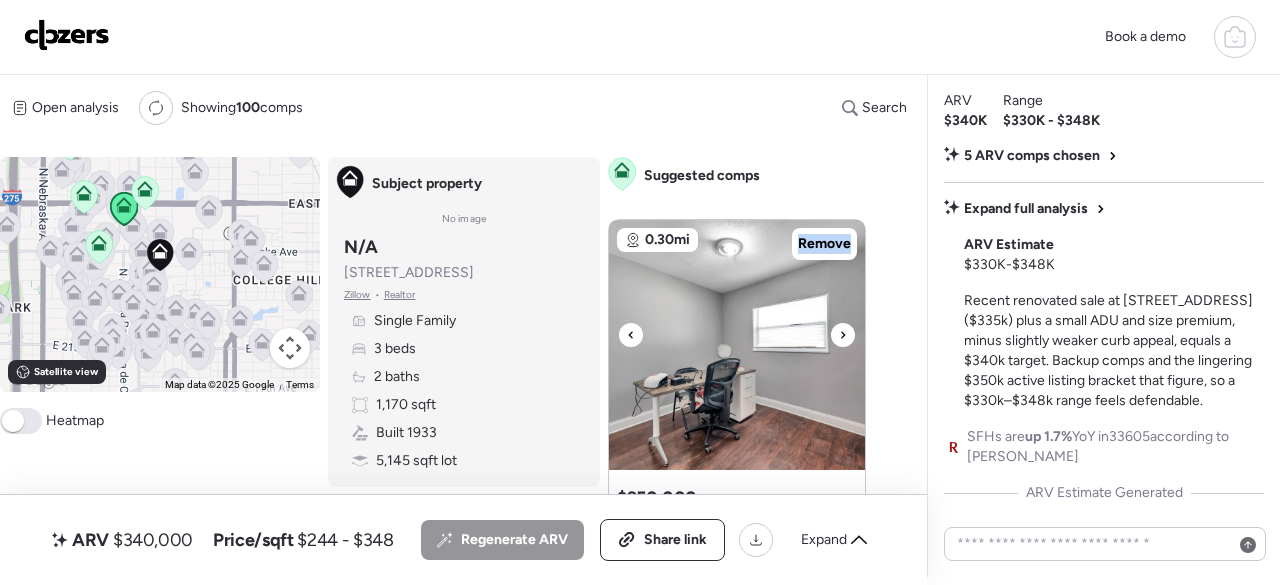 click 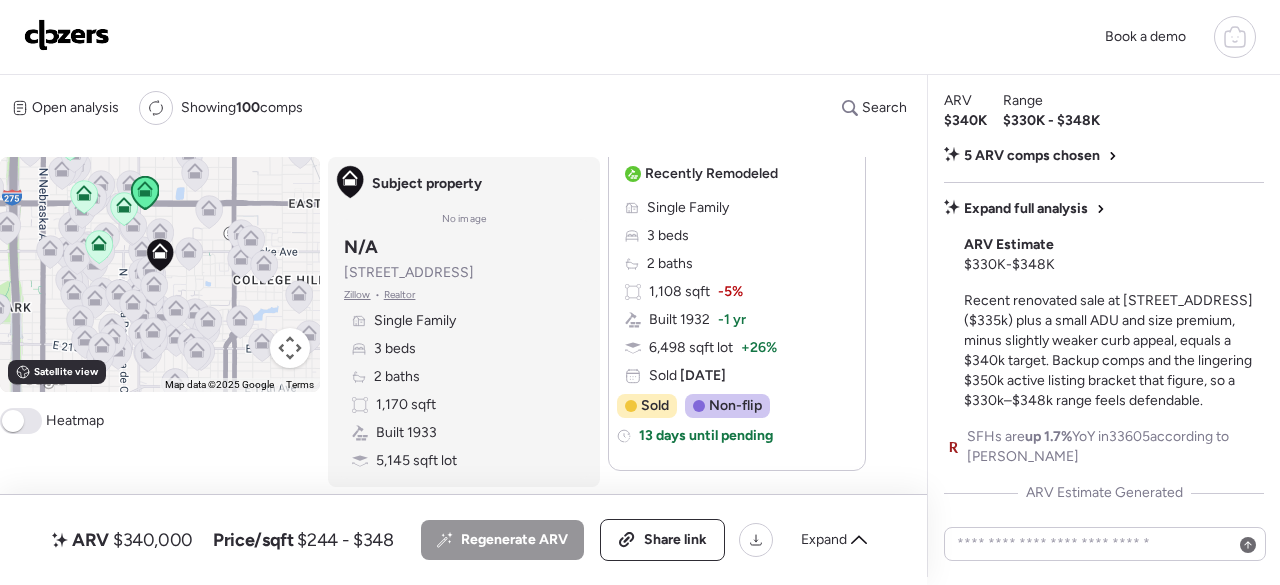 scroll, scrollTop: 1066, scrollLeft: 0, axis: vertical 